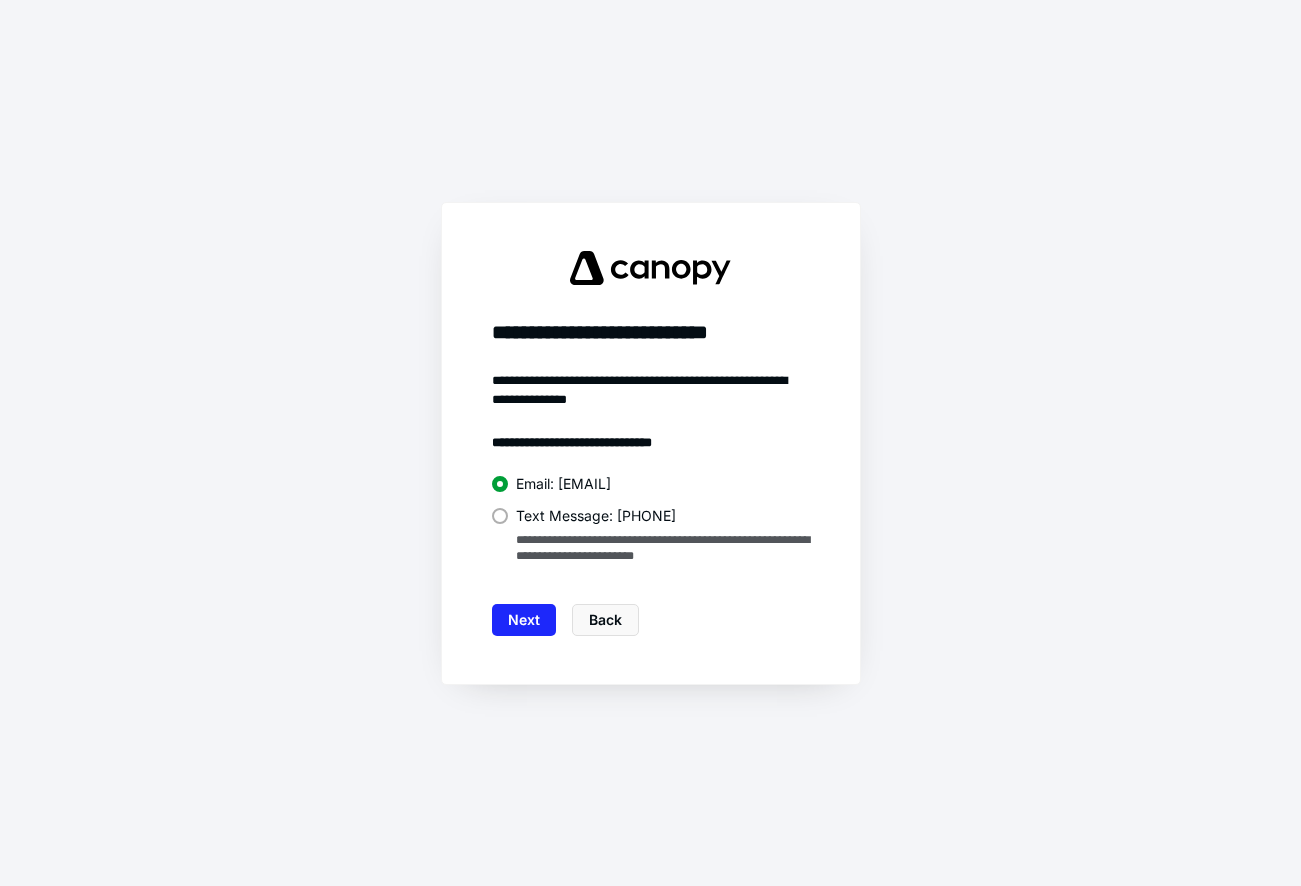 scroll, scrollTop: 0, scrollLeft: 0, axis: both 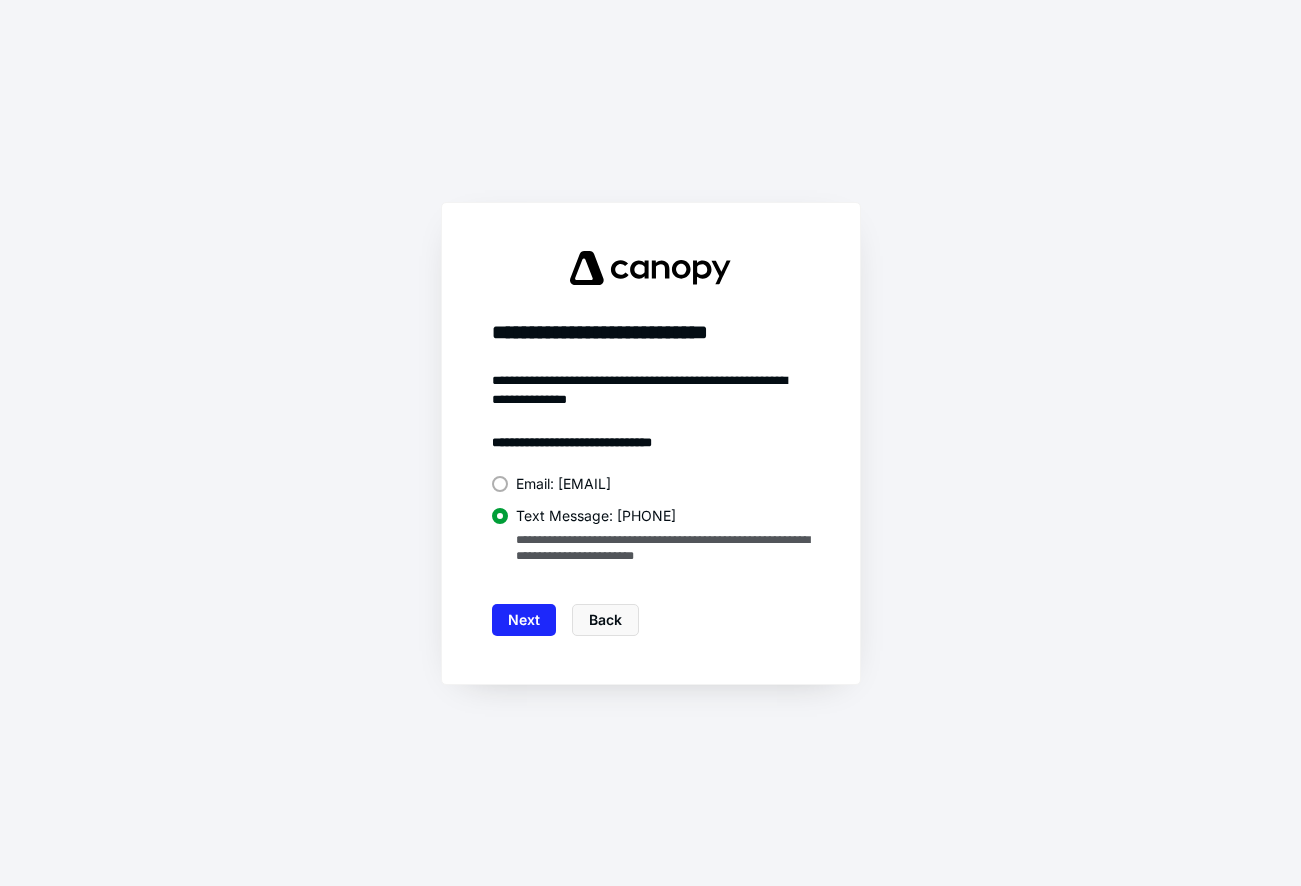 click on "**********" at bounding box center (651, 503) 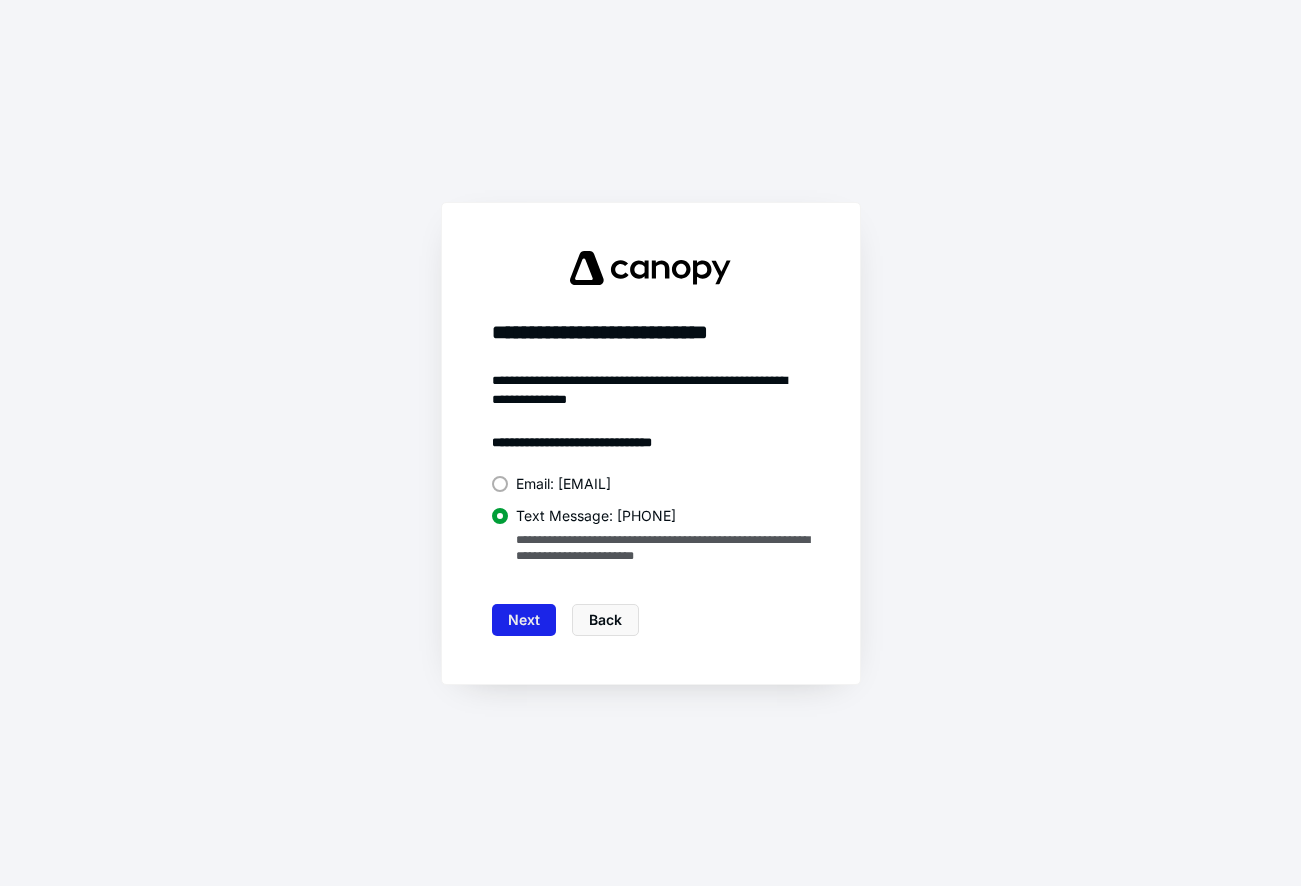 click on "Next" at bounding box center [524, 620] 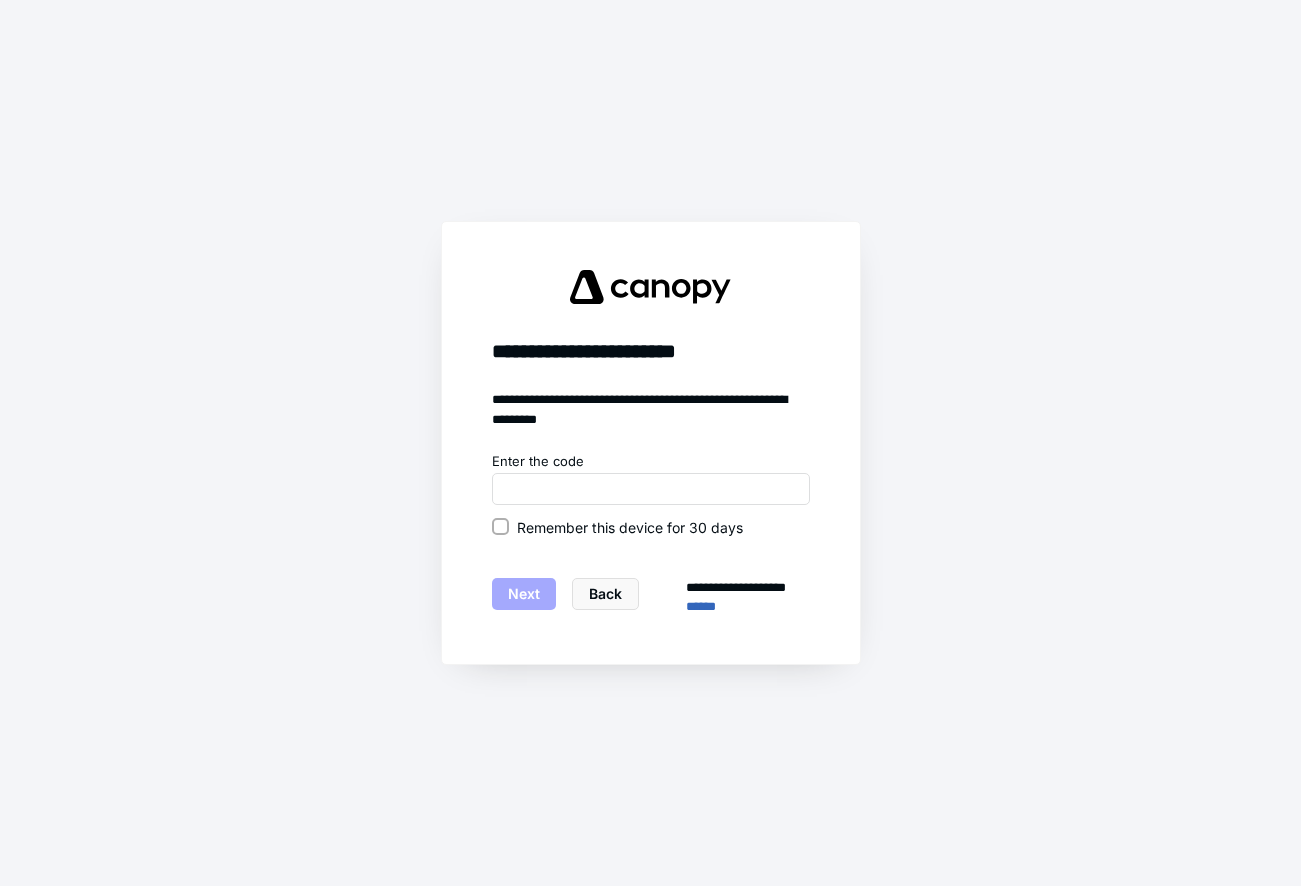 click 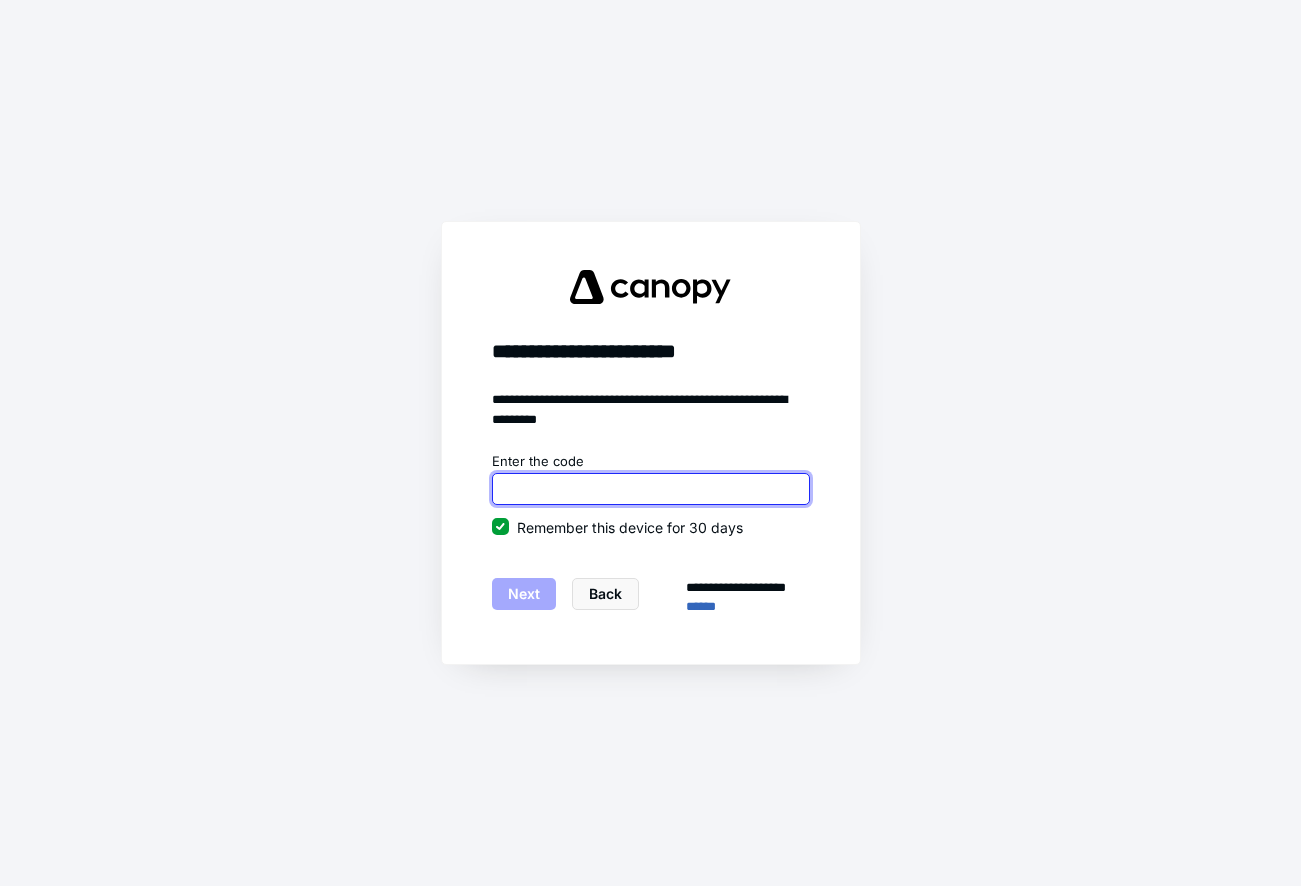 click at bounding box center [651, 489] 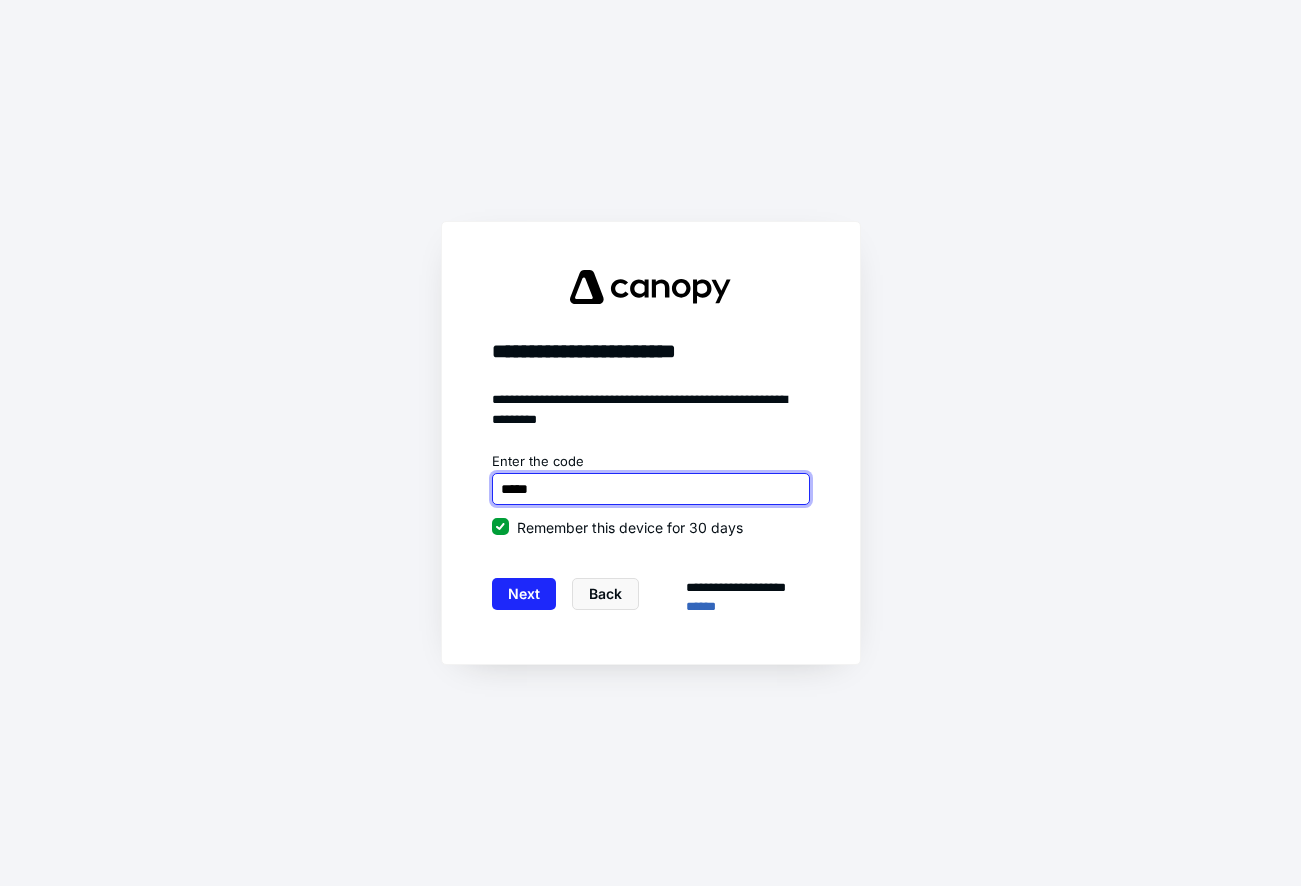 type on "******" 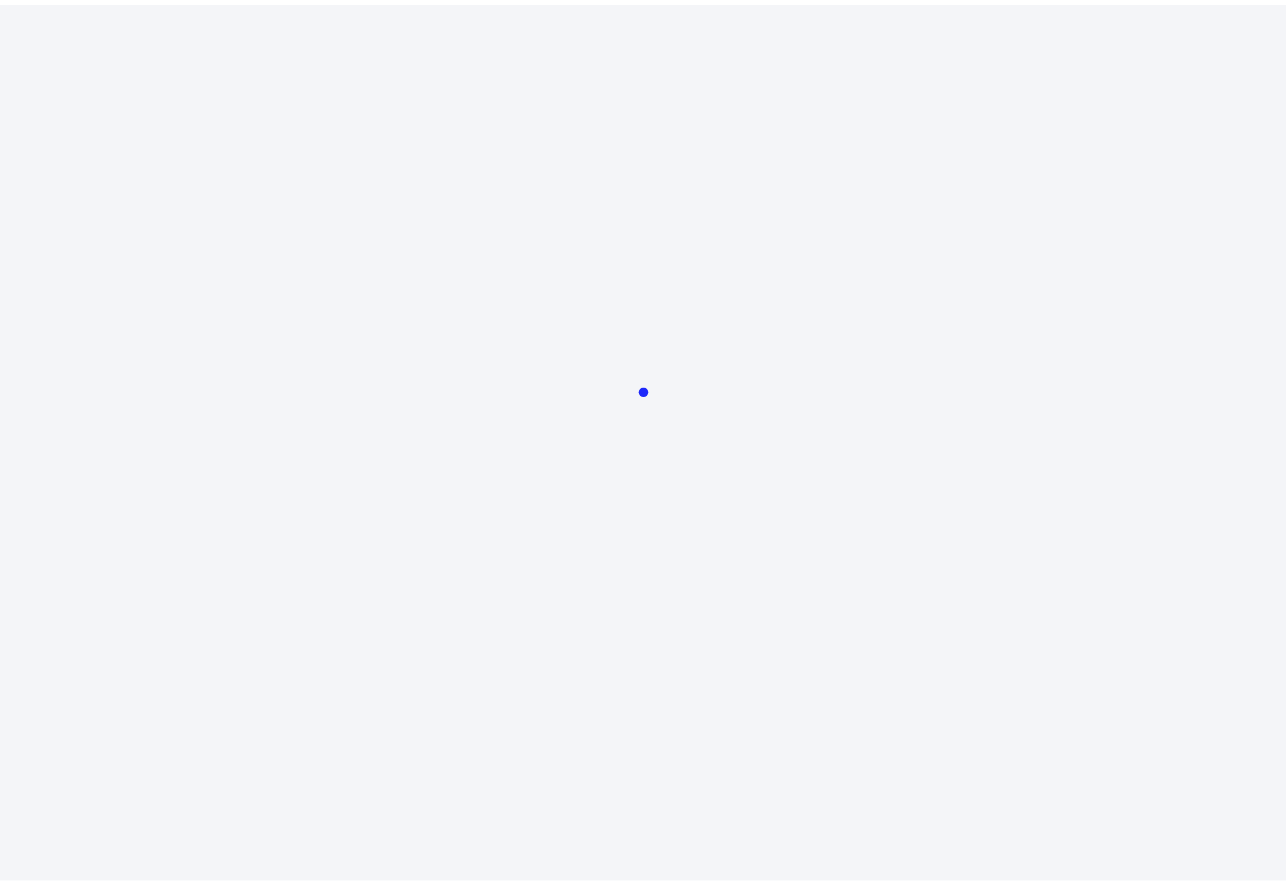 scroll, scrollTop: 0, scrollLeft: 0, axis: both 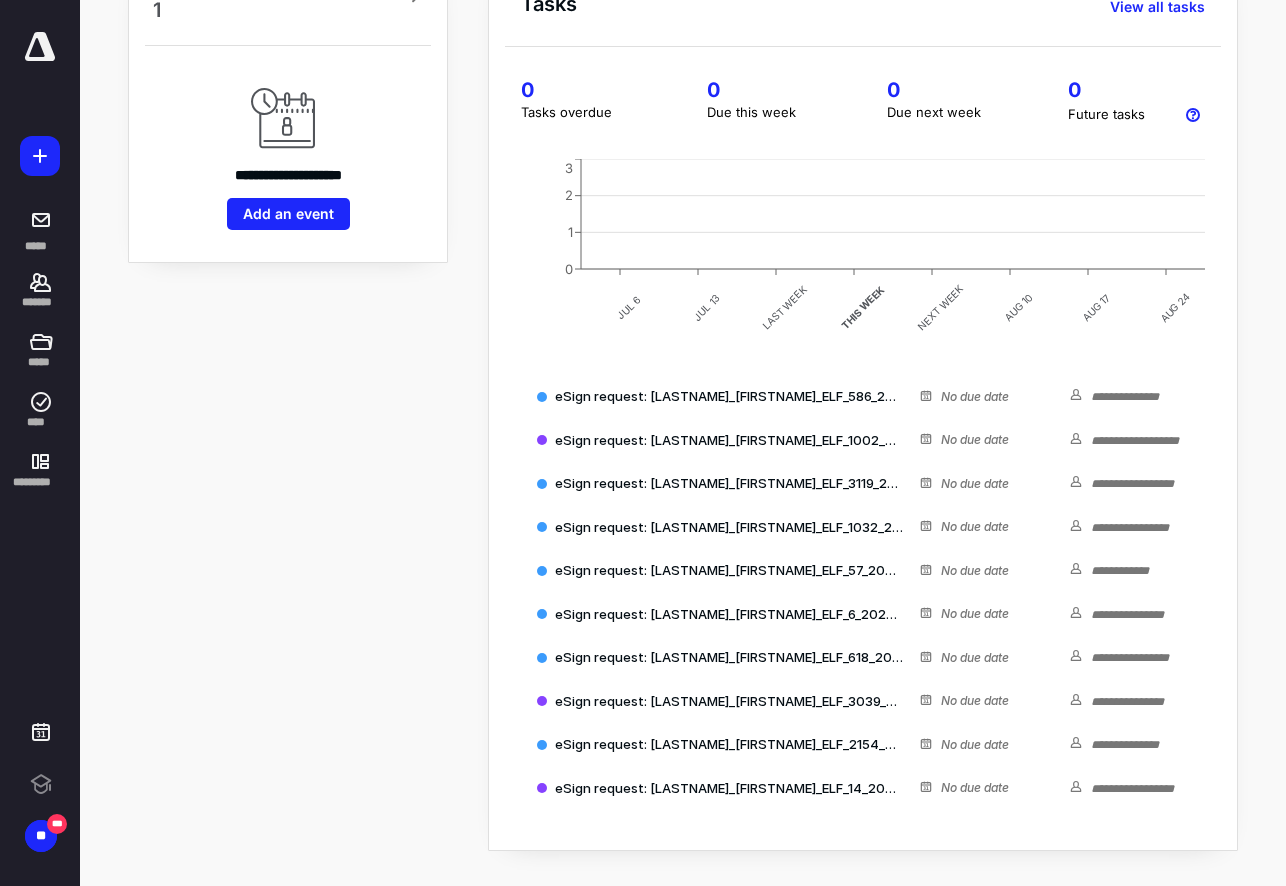 click at bounding box center [40, 156] 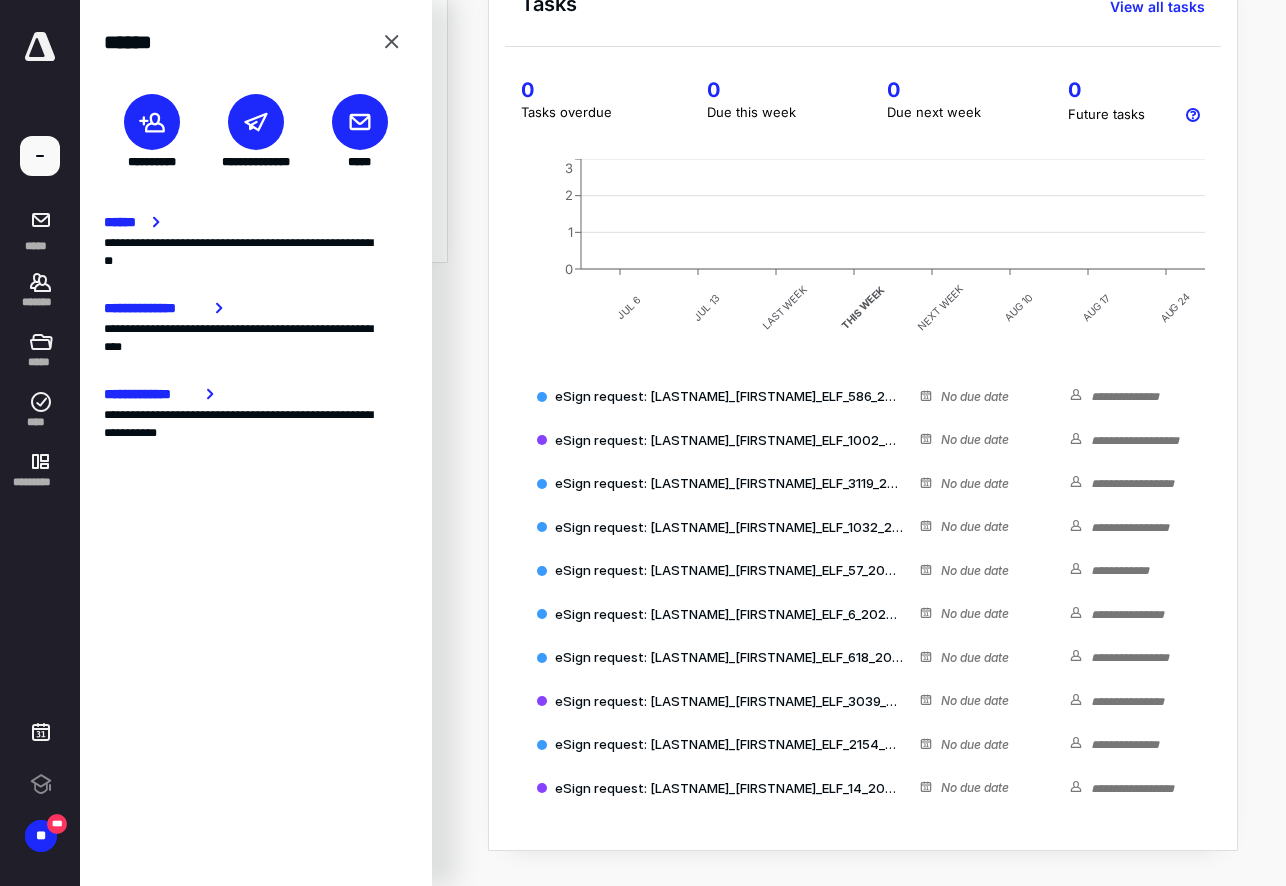 click on "******" at bounding box center [256, 42] 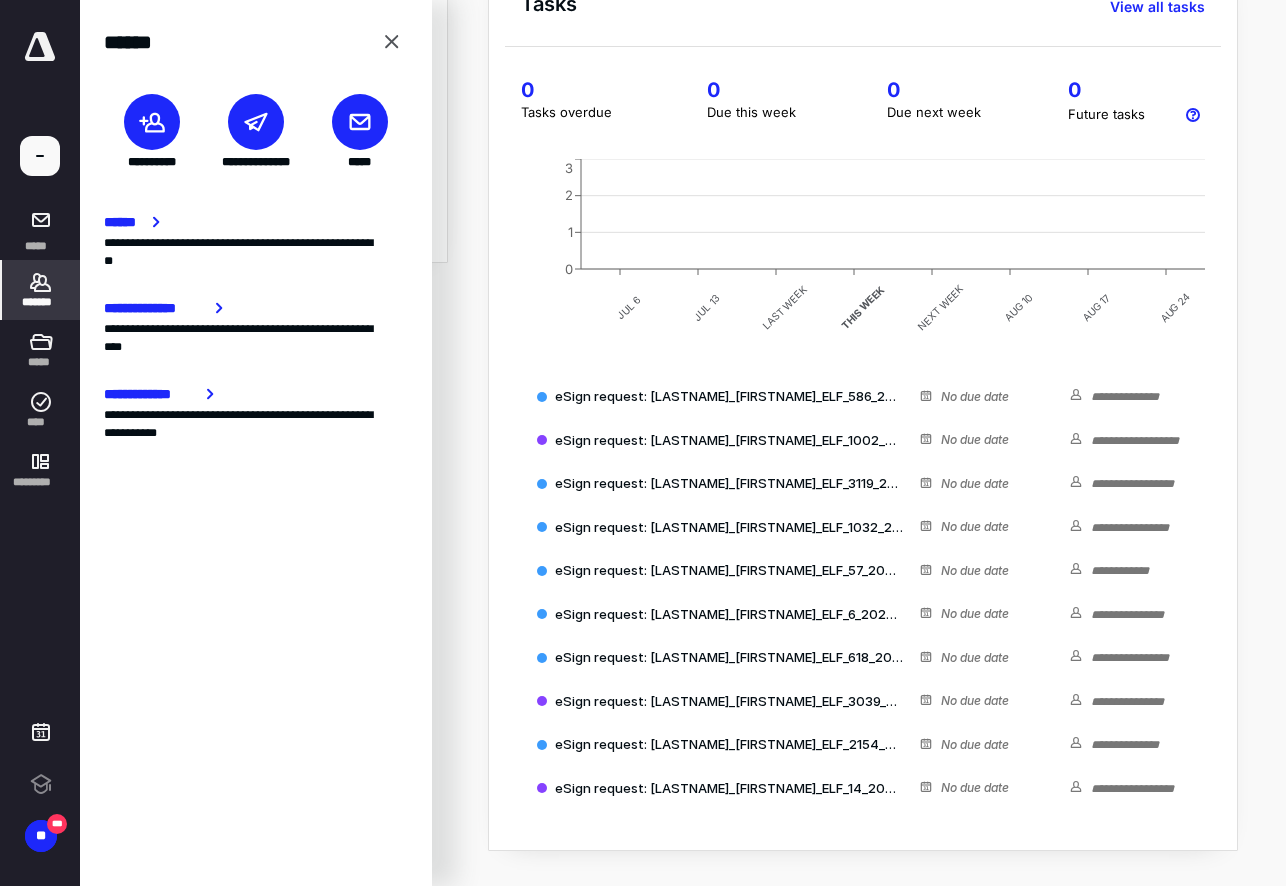 click 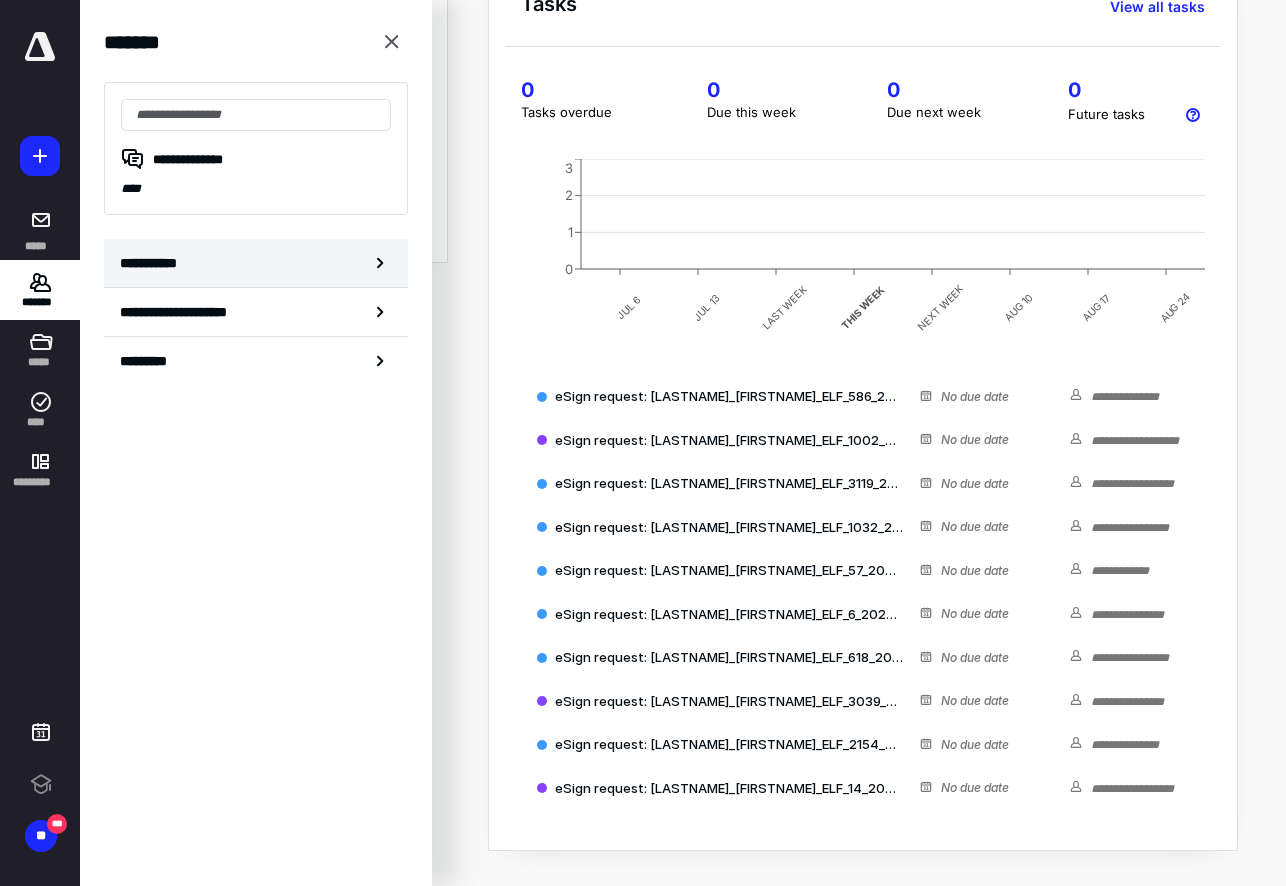 click on "**********" at bounding box center [256, 263] 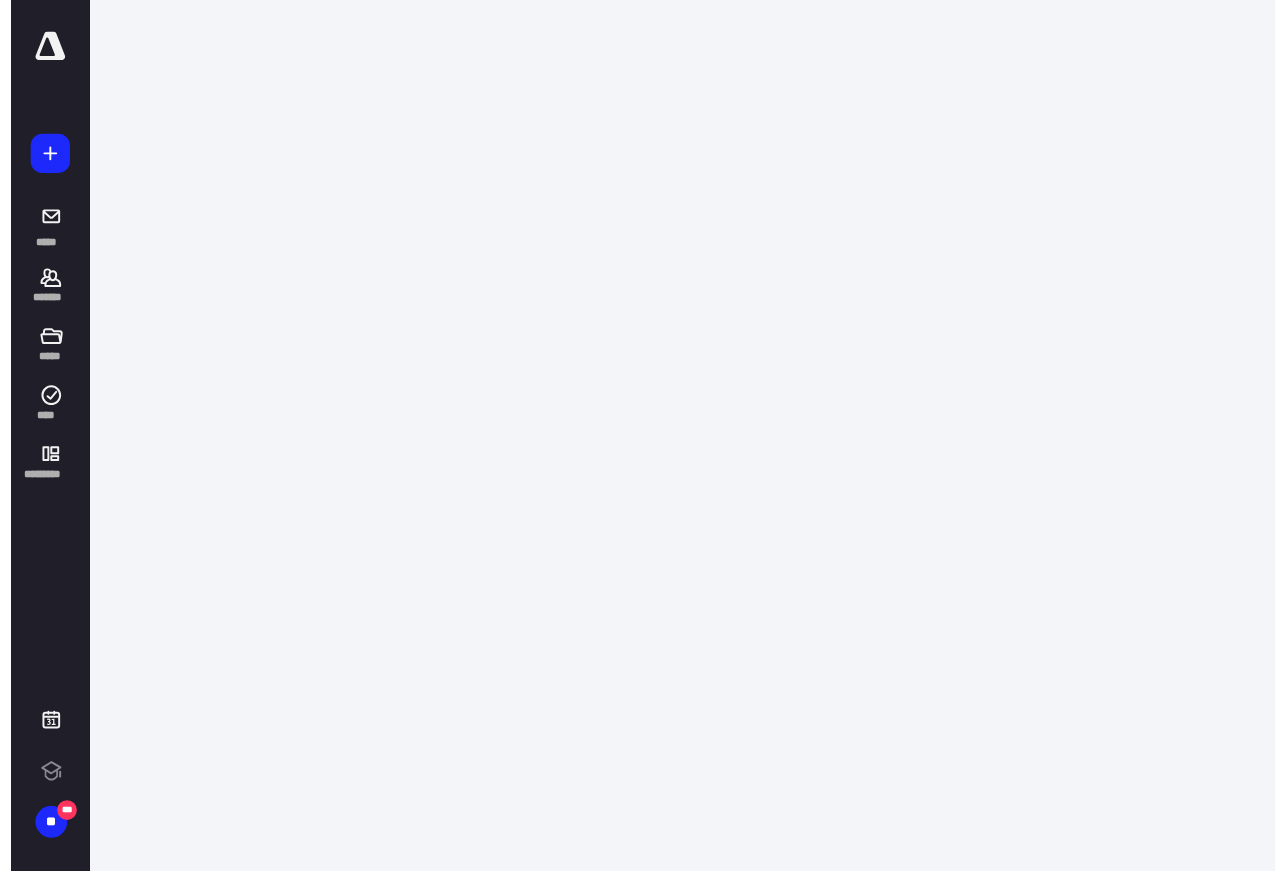 scroll, scrollTop: 0, scrollLeft: 0, axis: both 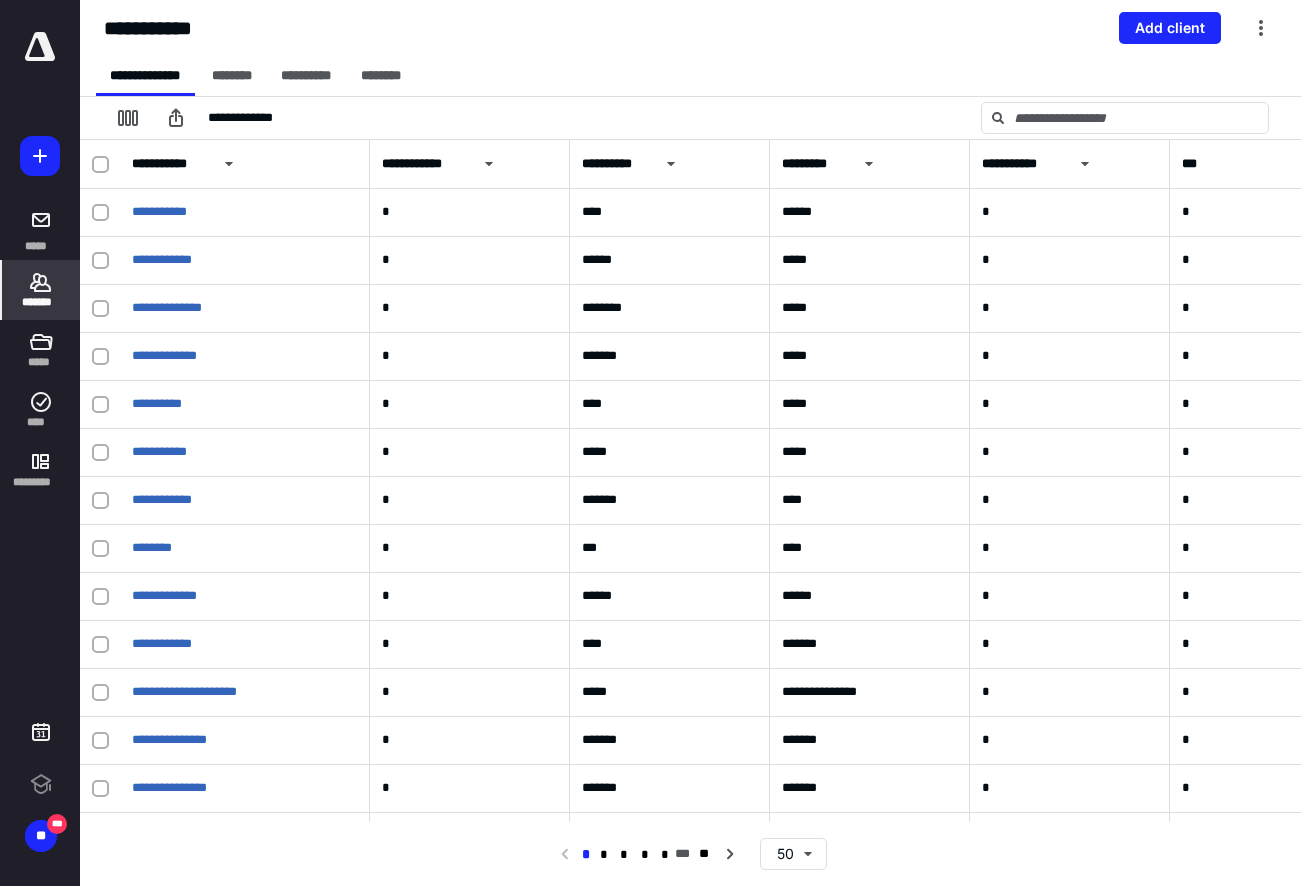 click 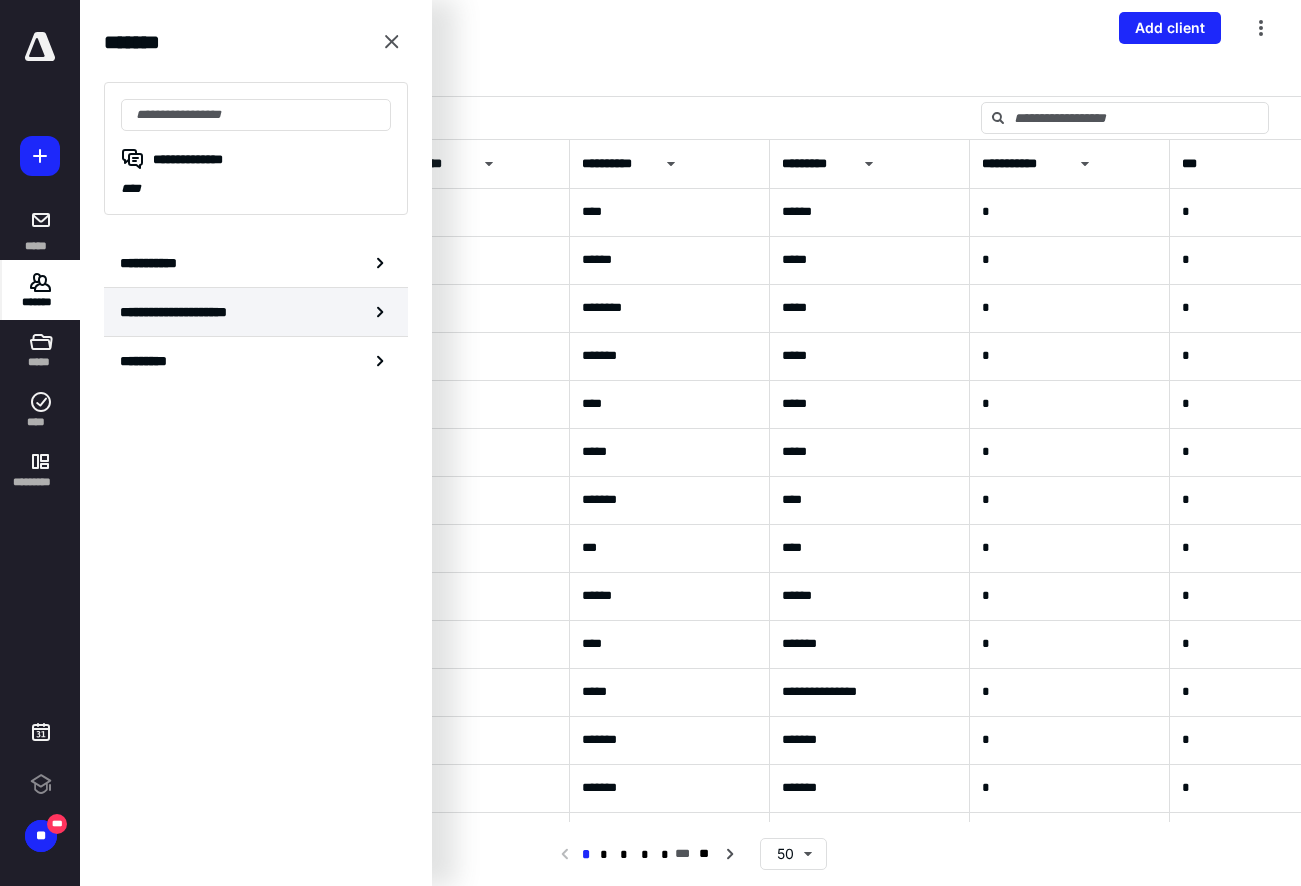click on "**********" at bounding box center [194, 312] 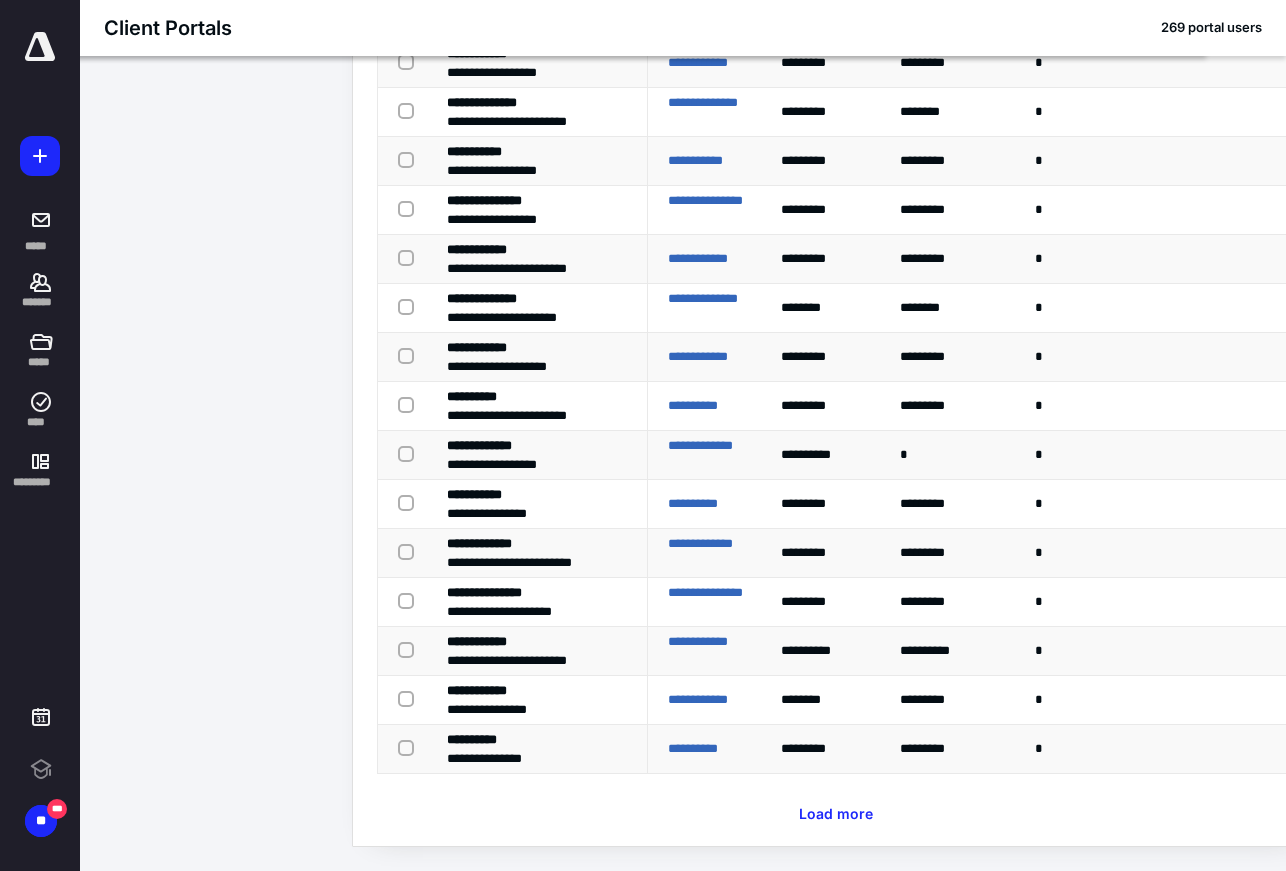 scroll, scrollTop: 1787, scrollLeft: 0, axis: vertical 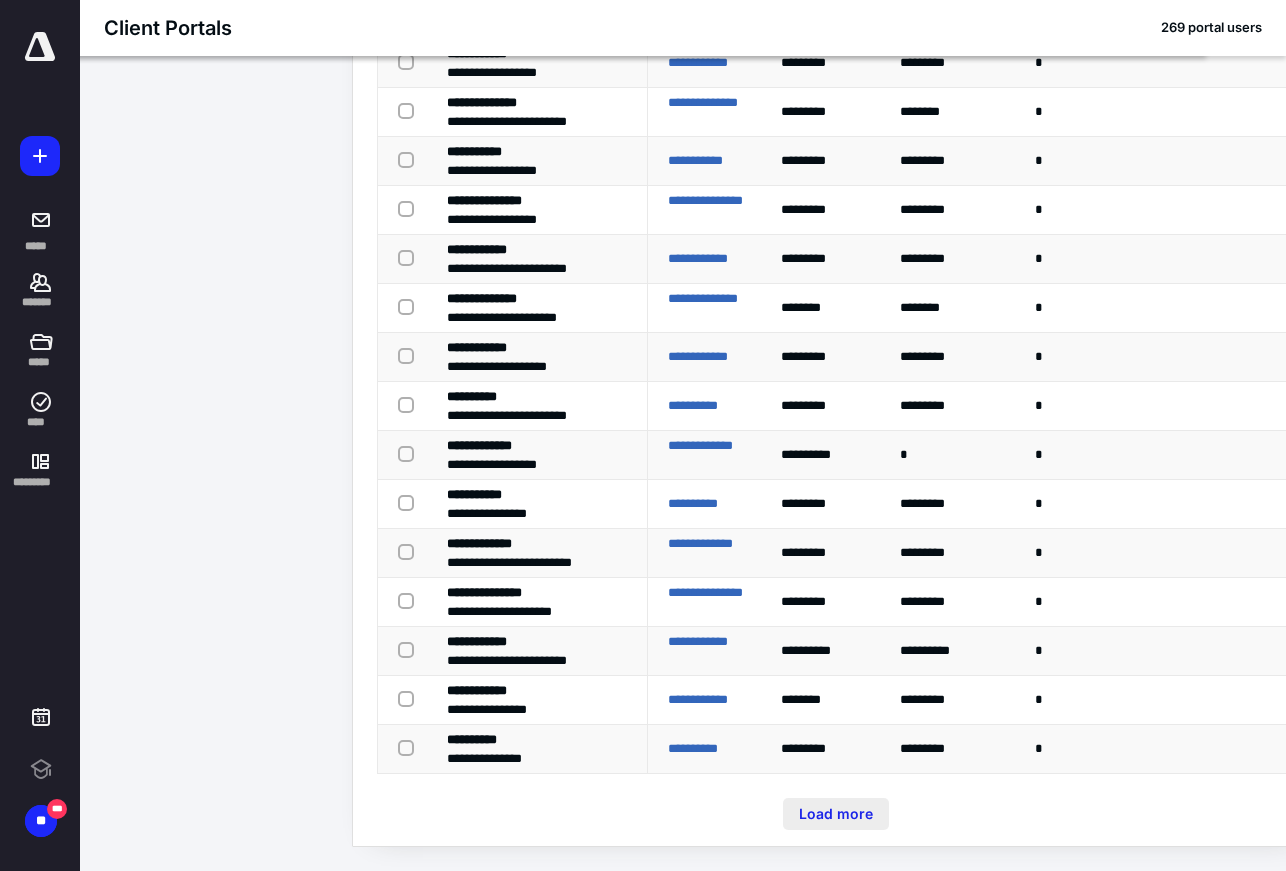 click on "Load more" at bounding box center (836, 814) 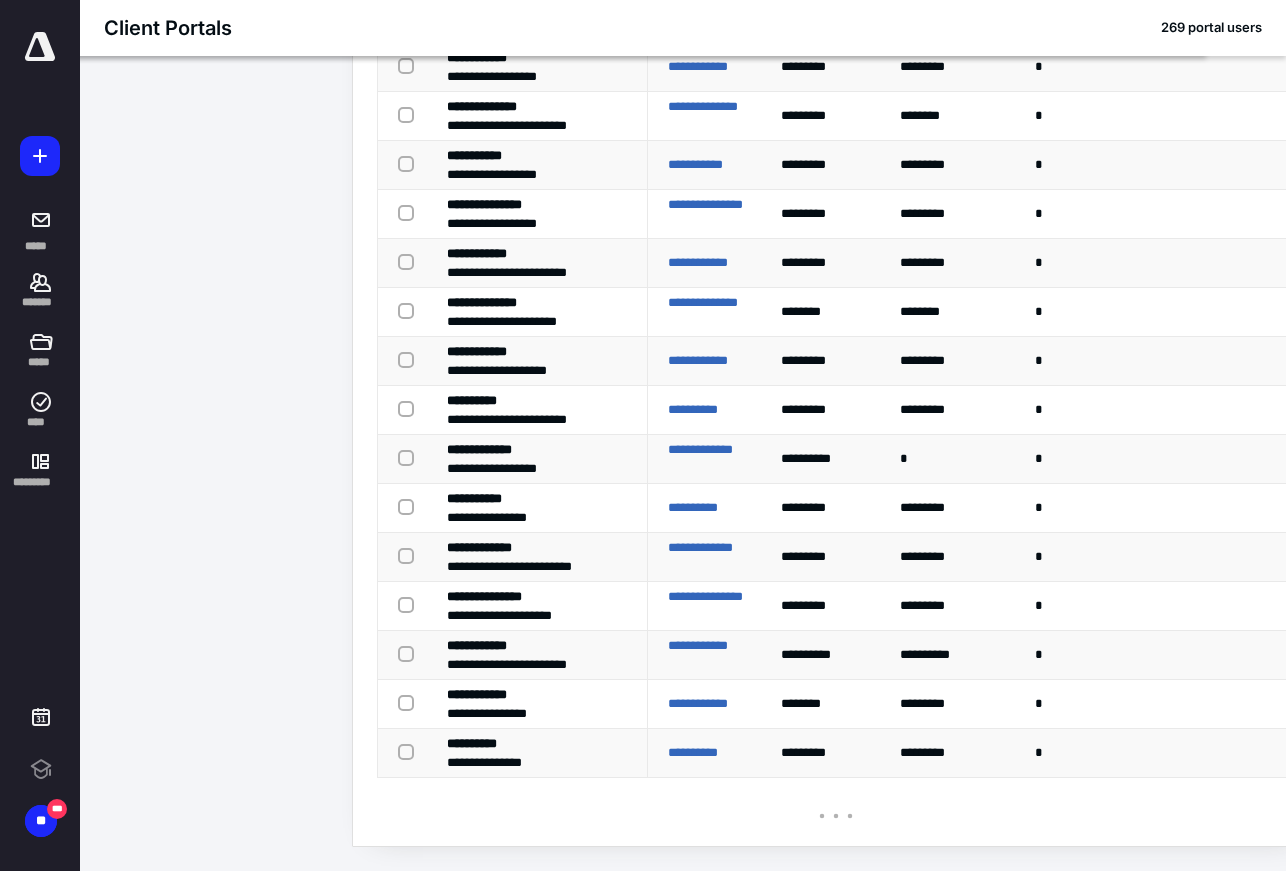 scroll, scrollTop: 1783, scrollLeft: 0, axis: vertical 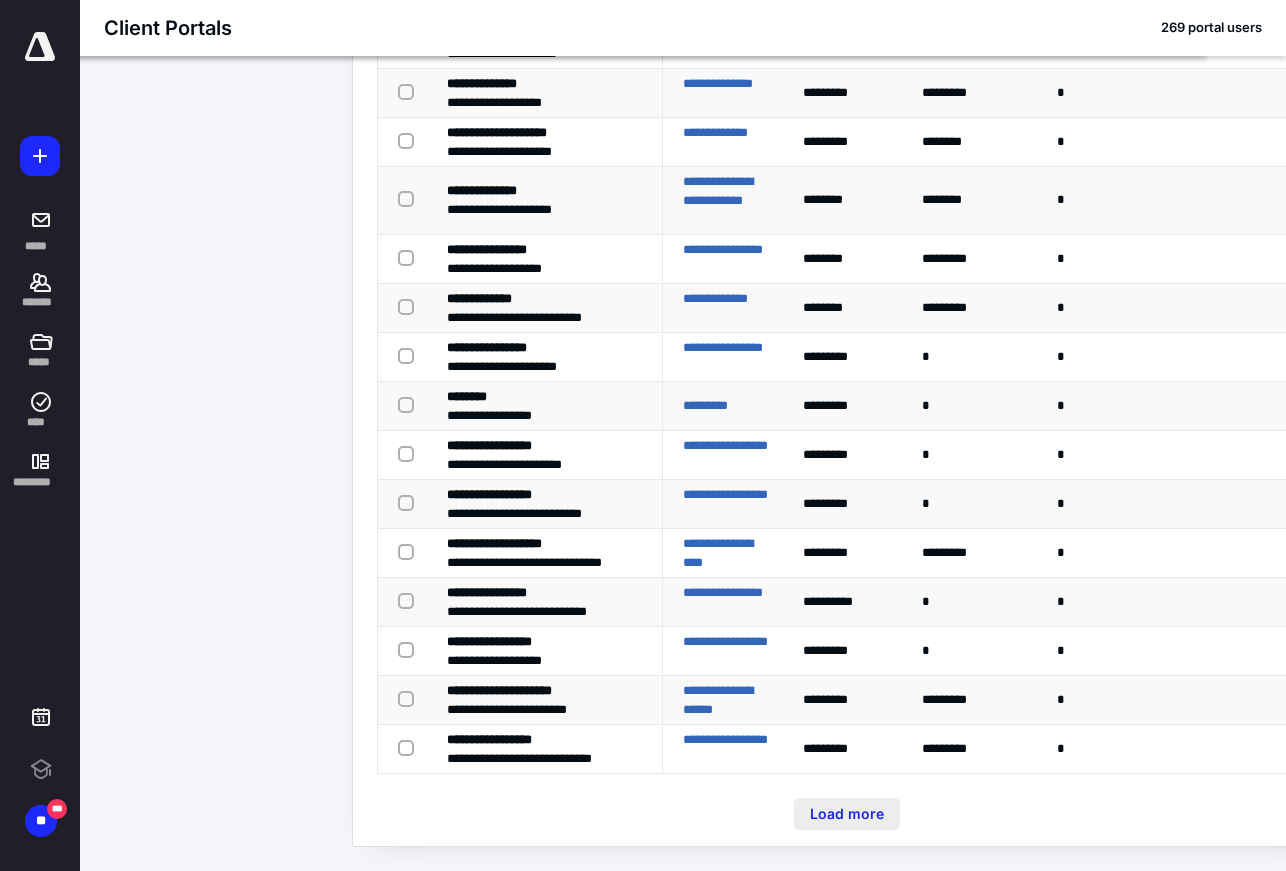 click on "Load more" at bounding box center [847, 814] 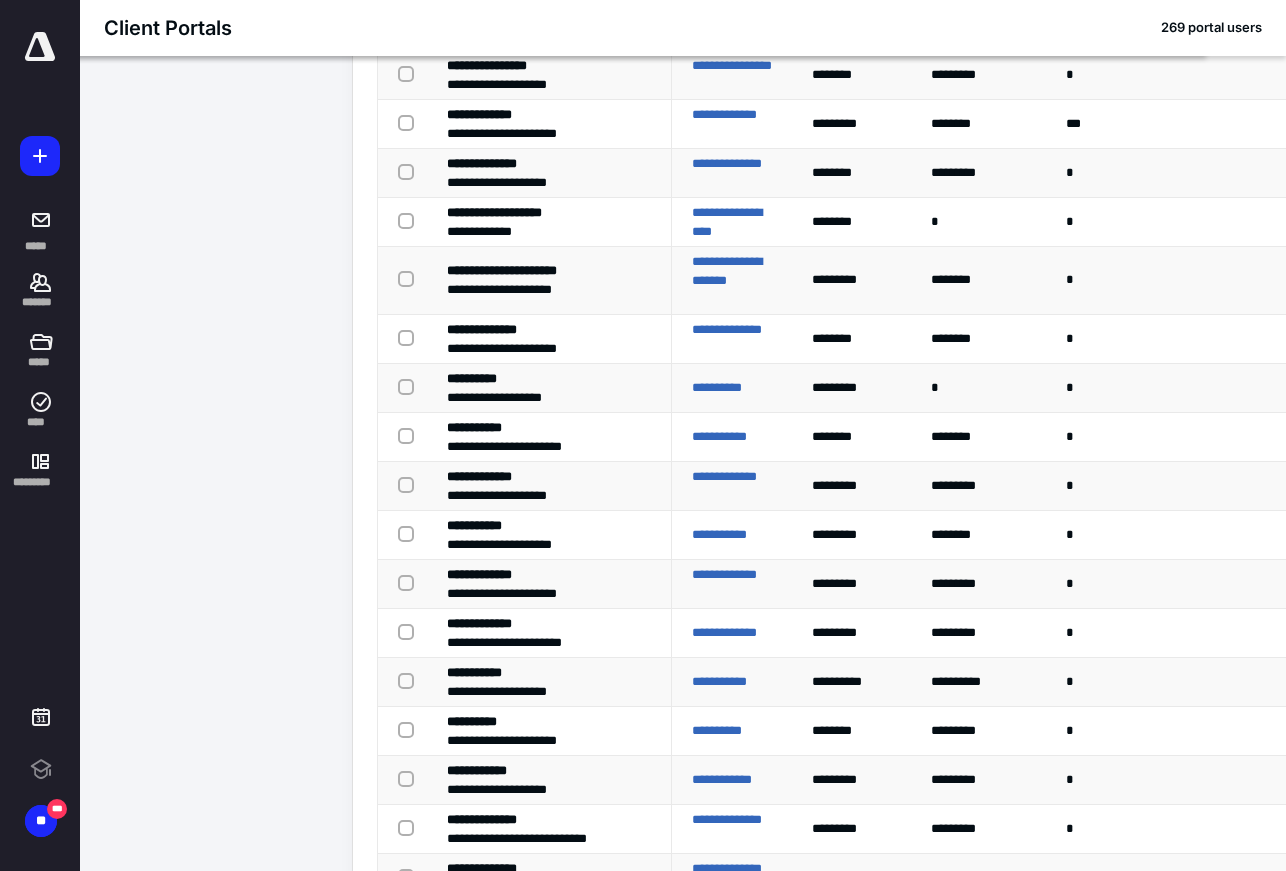 scroll, scrollTop: 5606, scrollLeft: 0, axis: vertical 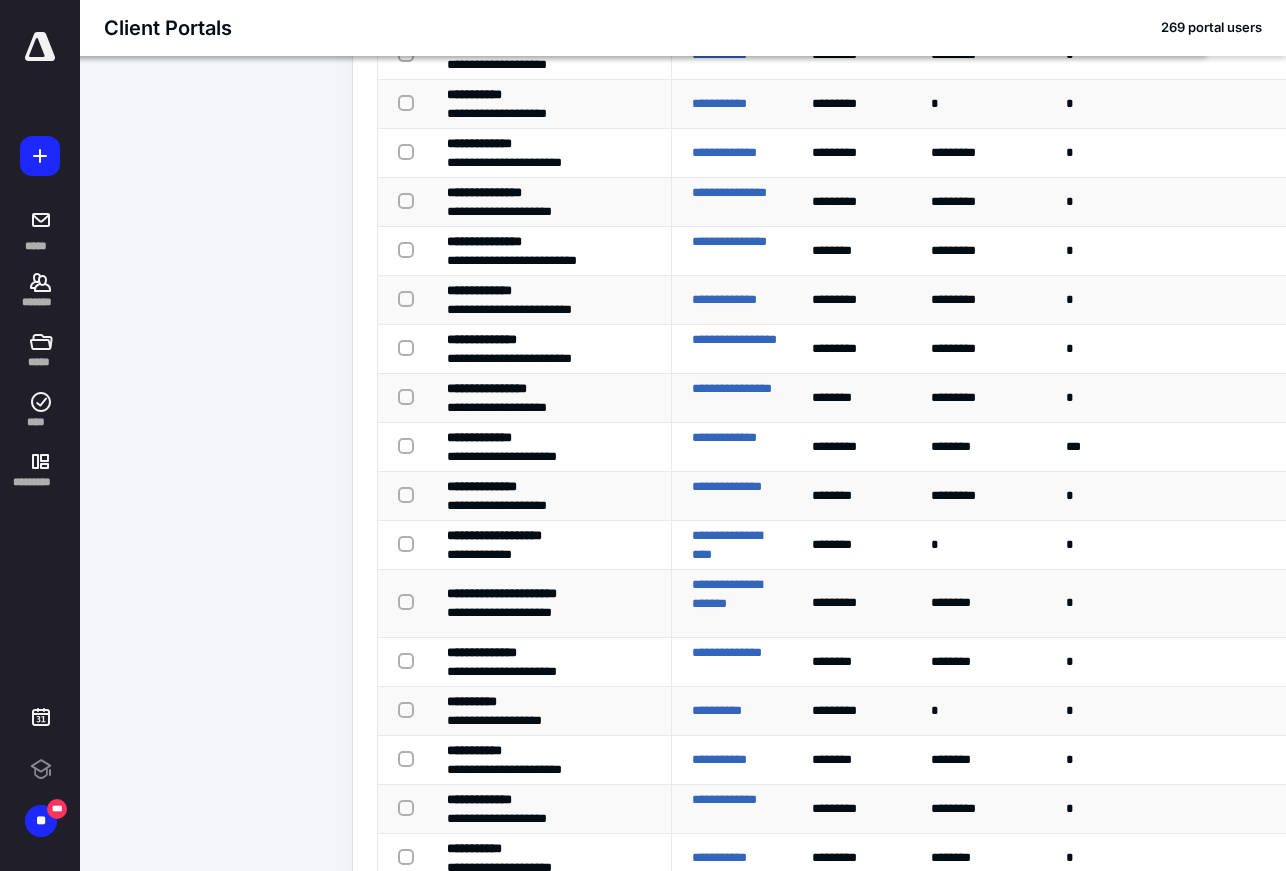 click at bounding box center (410, 445) 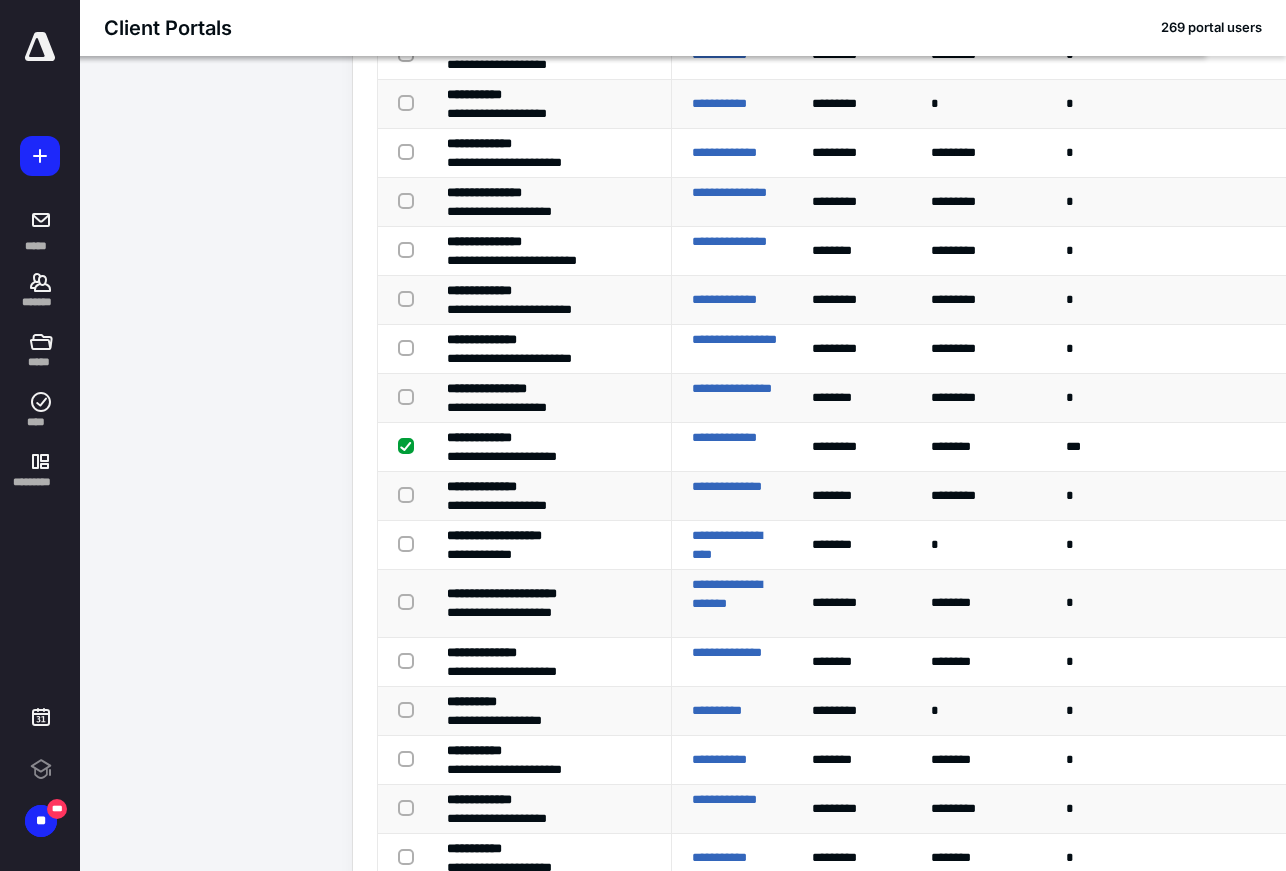 checkbox on "true" 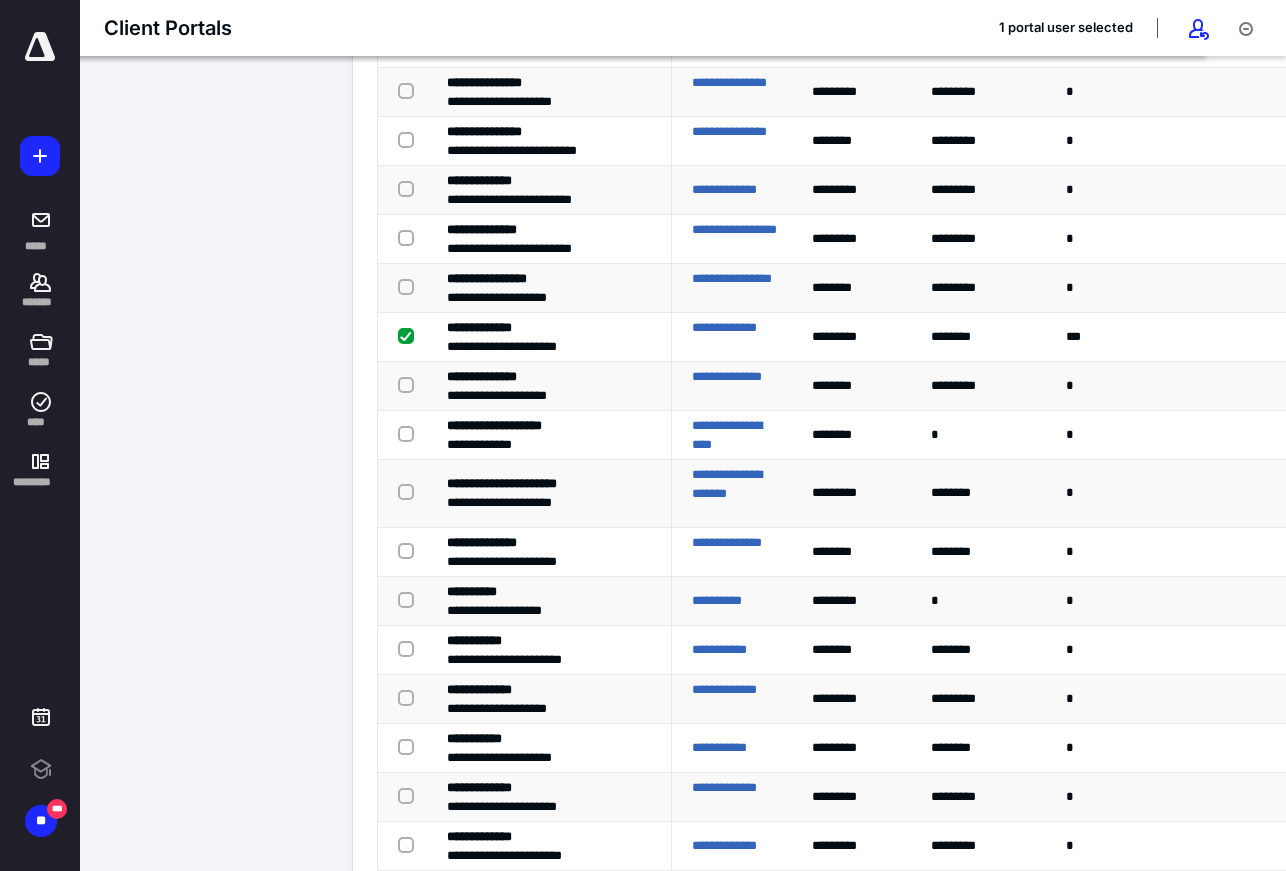 scroll, scrollTop: 5619, scrollLeft: 0, axis: vertical 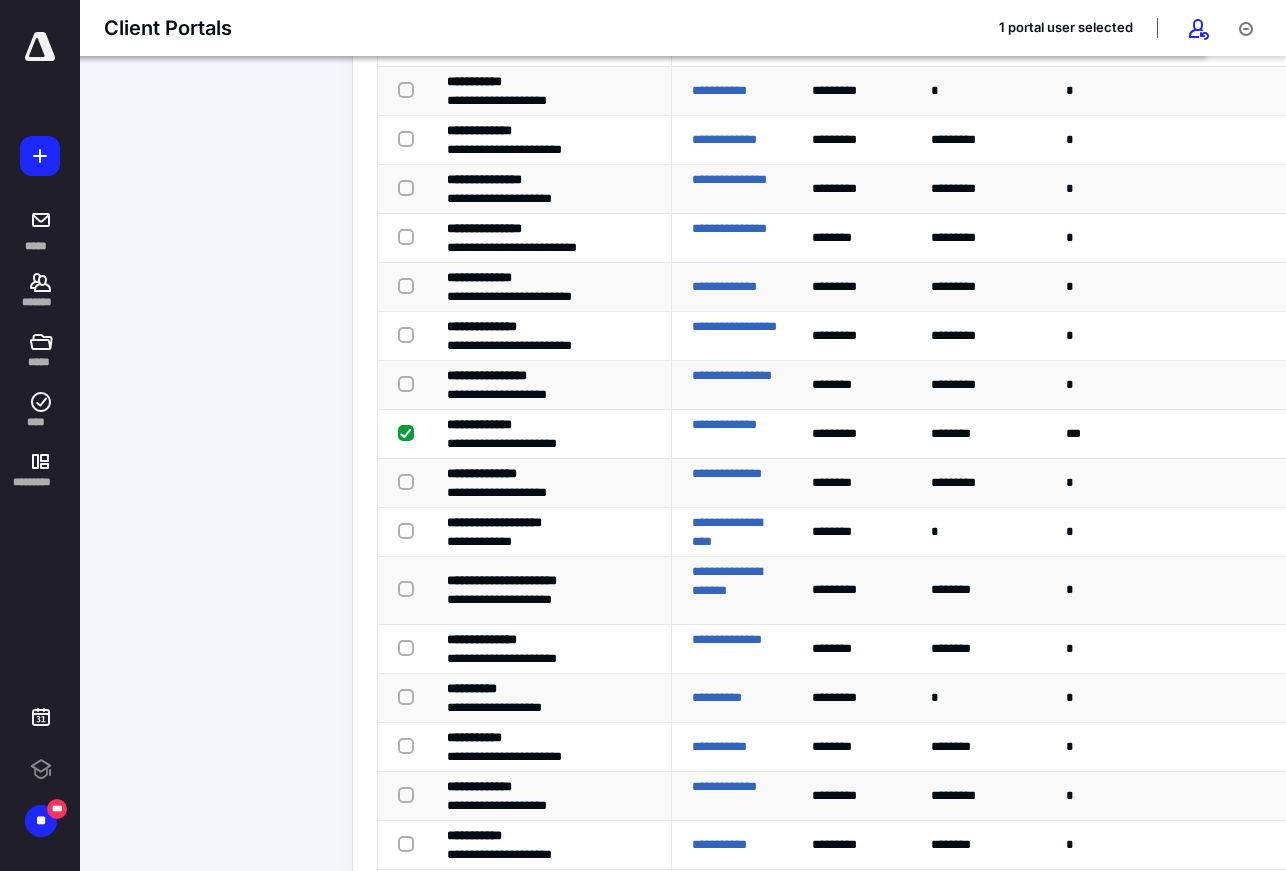 click on "***" at bounding box center (1115, 433) 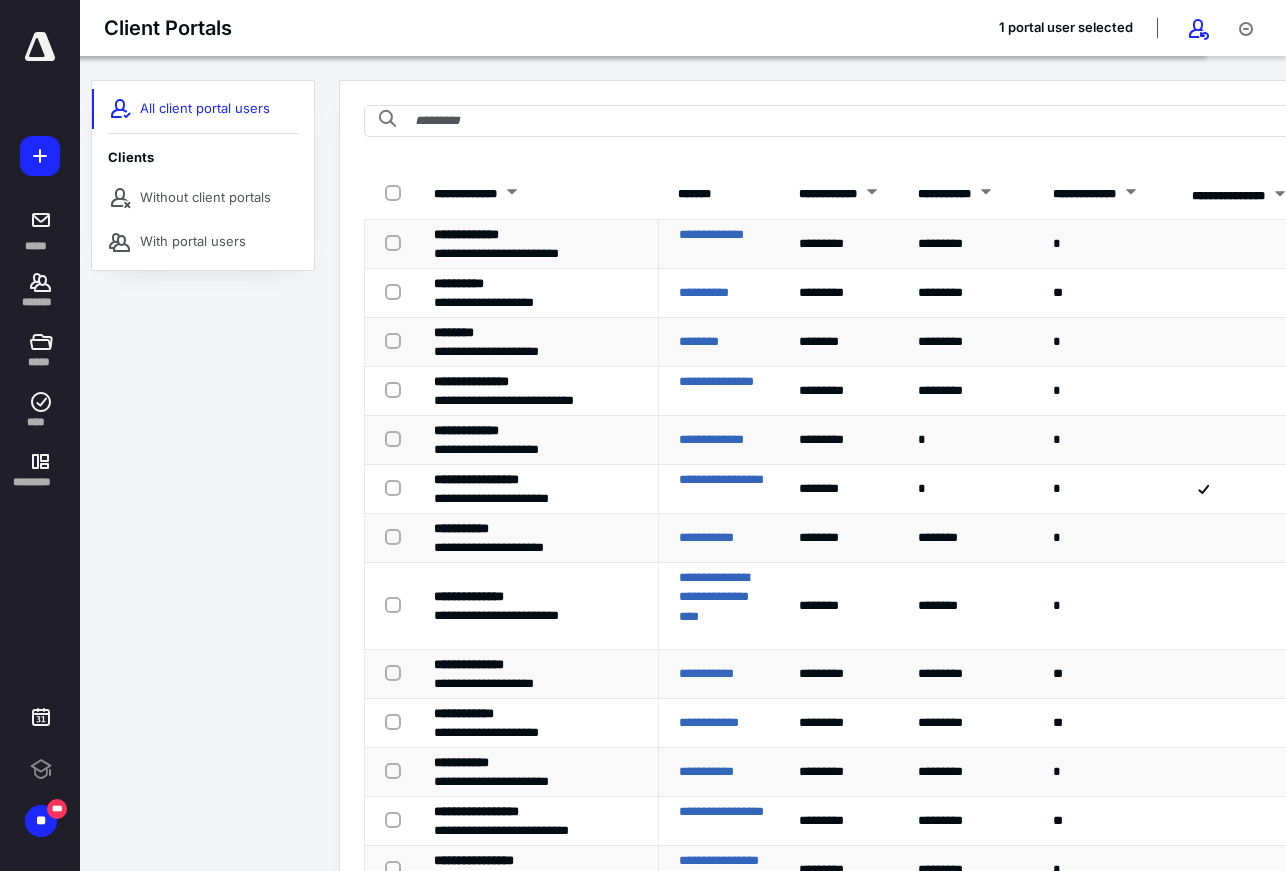scroll, scrollTop: 0, scrollLeft: 18, axis: horizontal 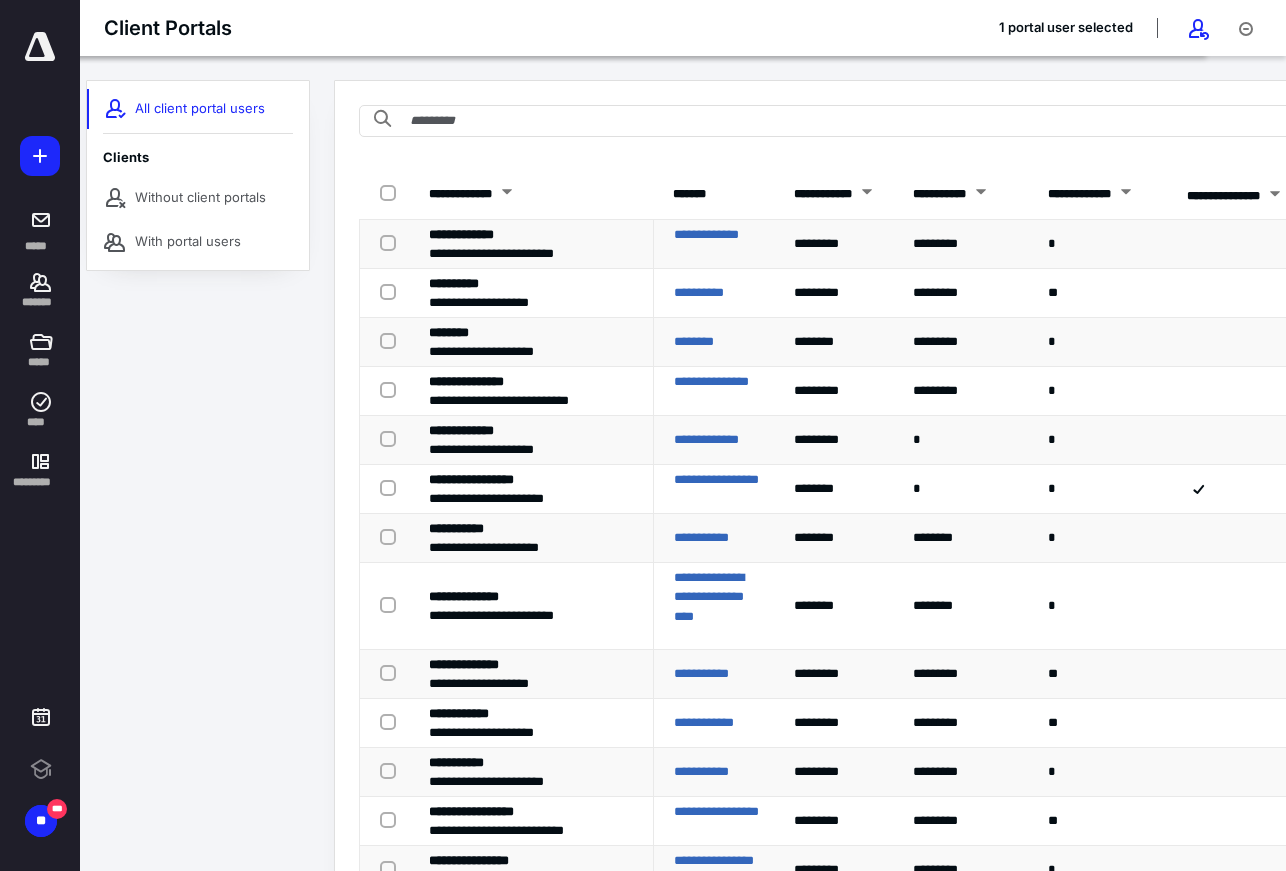 click on "1 portal user selected" at bounding box center (1078, 28) 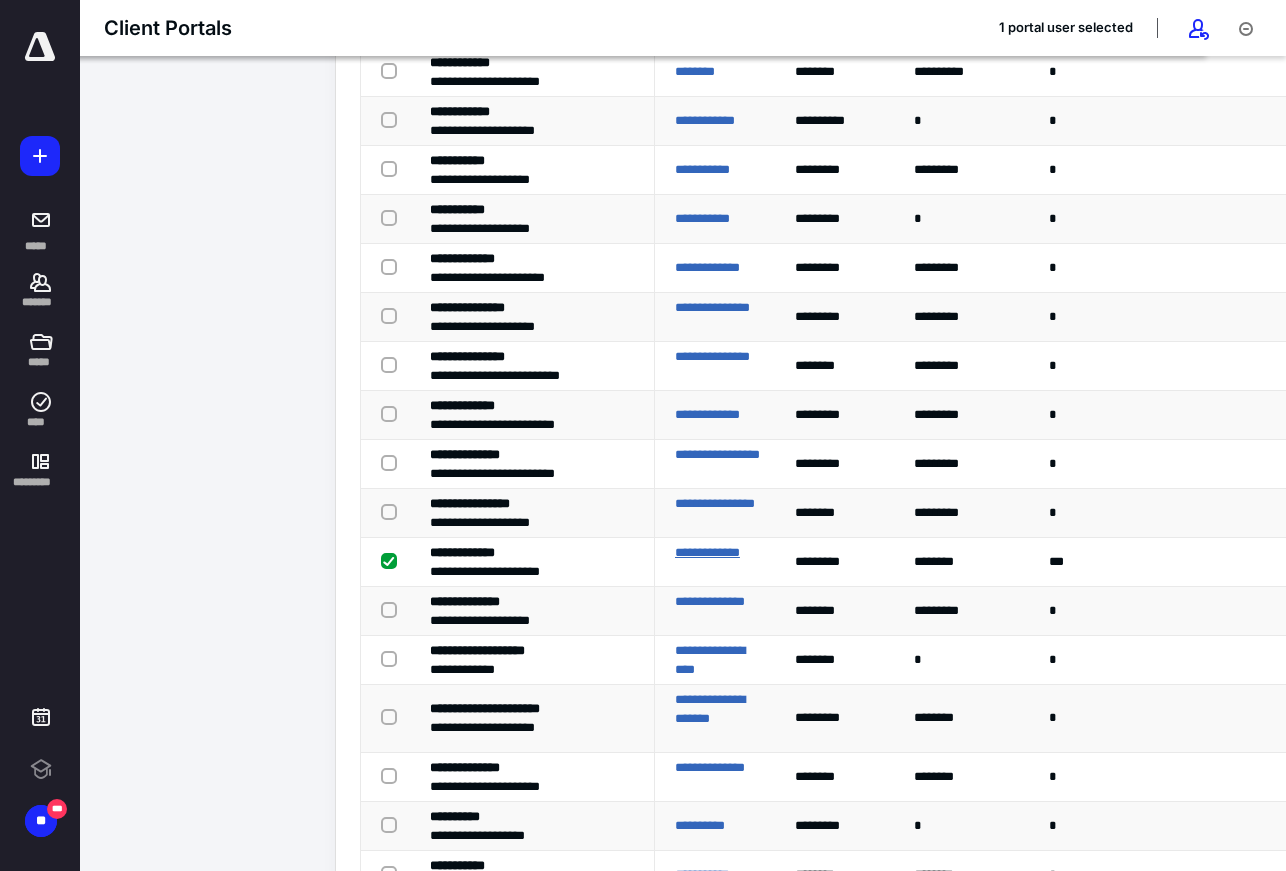 click on "**********" at bounding box center [722, 562] 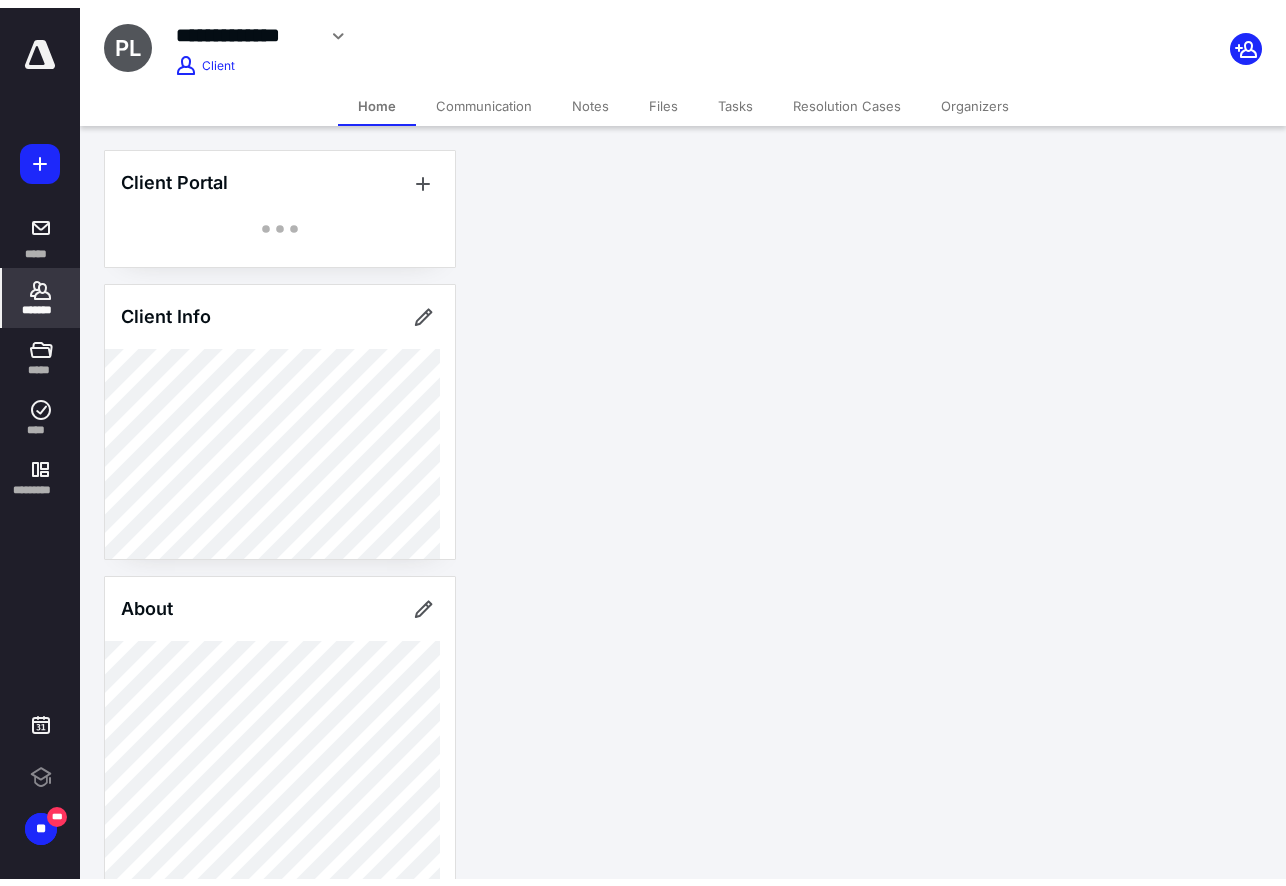 scroll, scrollTop: 0, scrollLeft: 0, axis: both 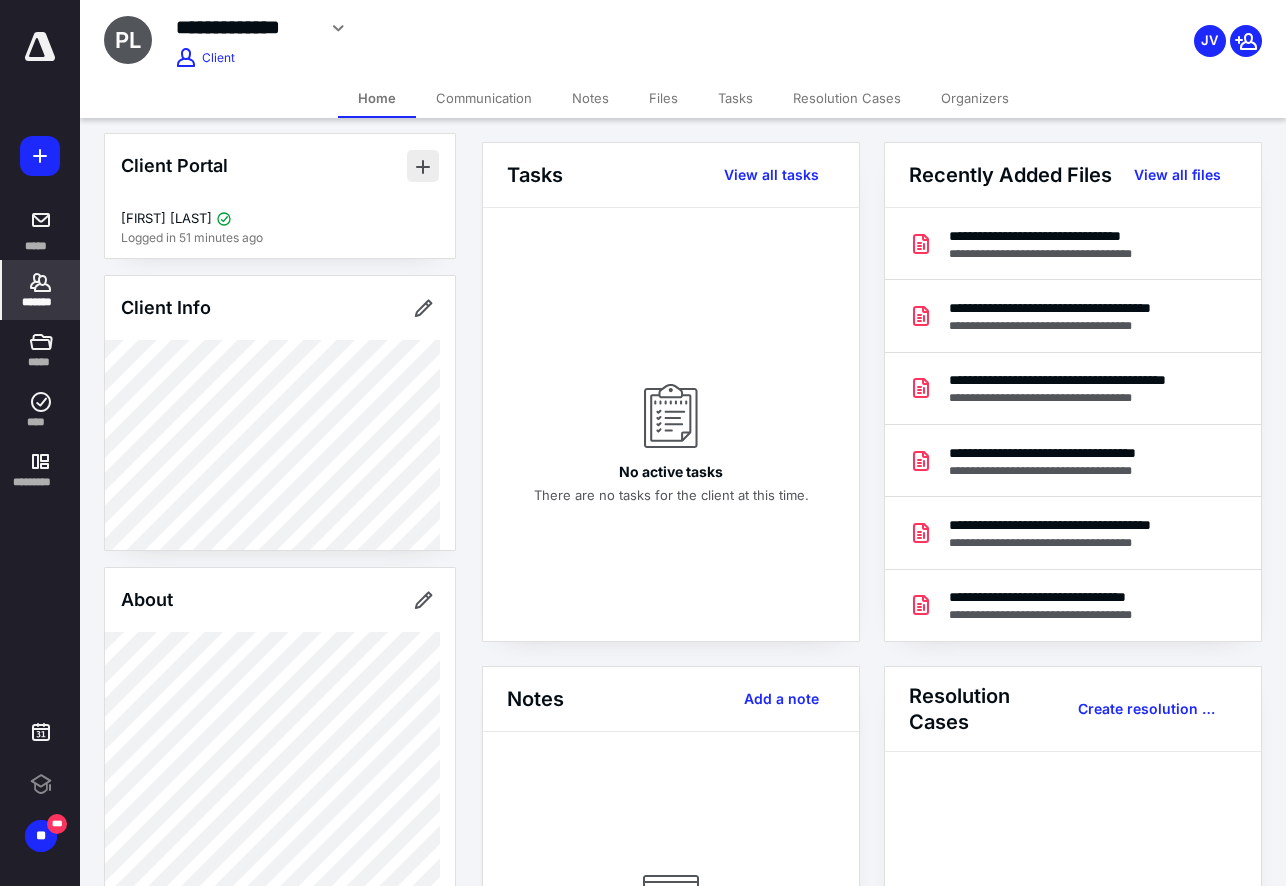 click at bounding box center [423, 166] 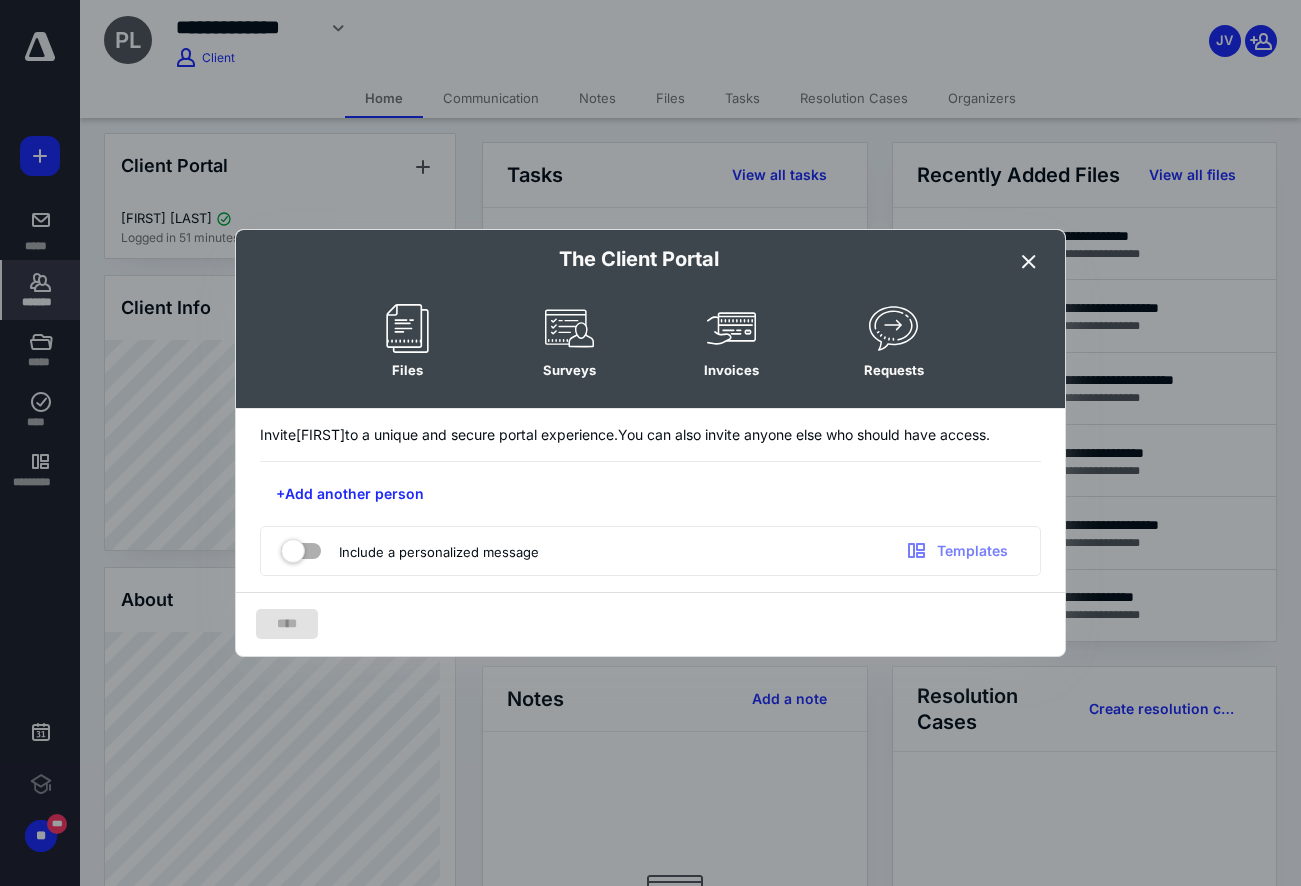 click at bounding box center (1029, 262) 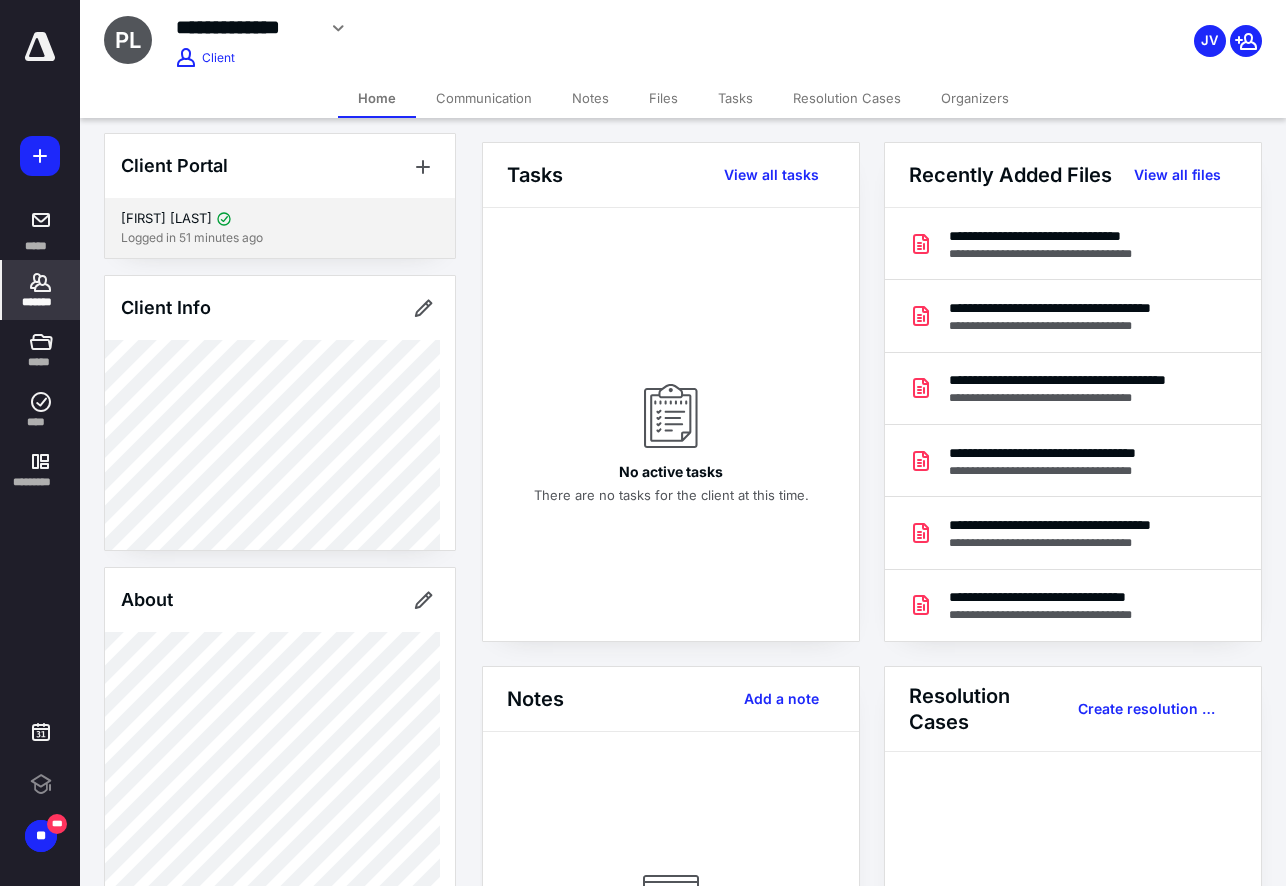 click at bounding box center [224, 219] 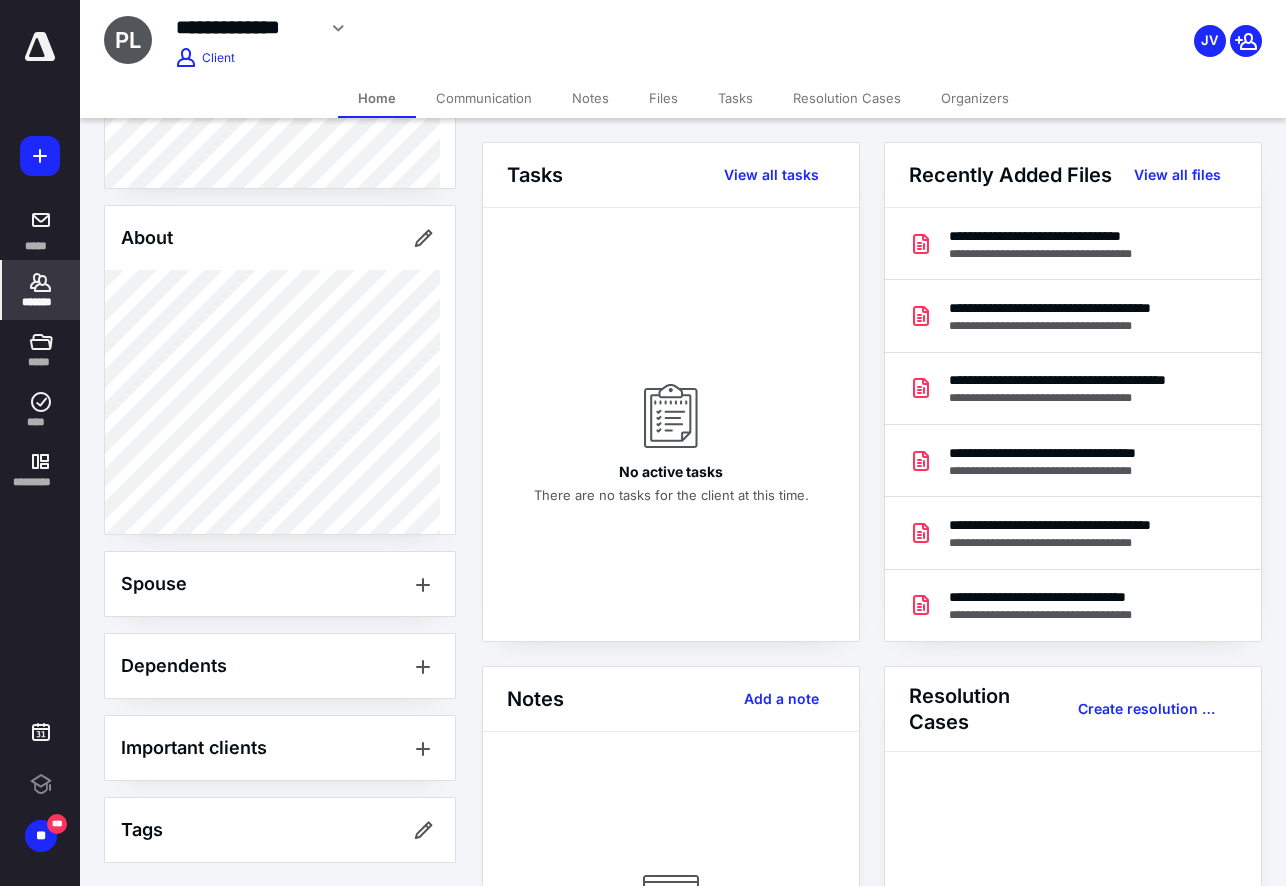 scroll, scrollTop: 472, scrollLeft: 0, axis: vertical 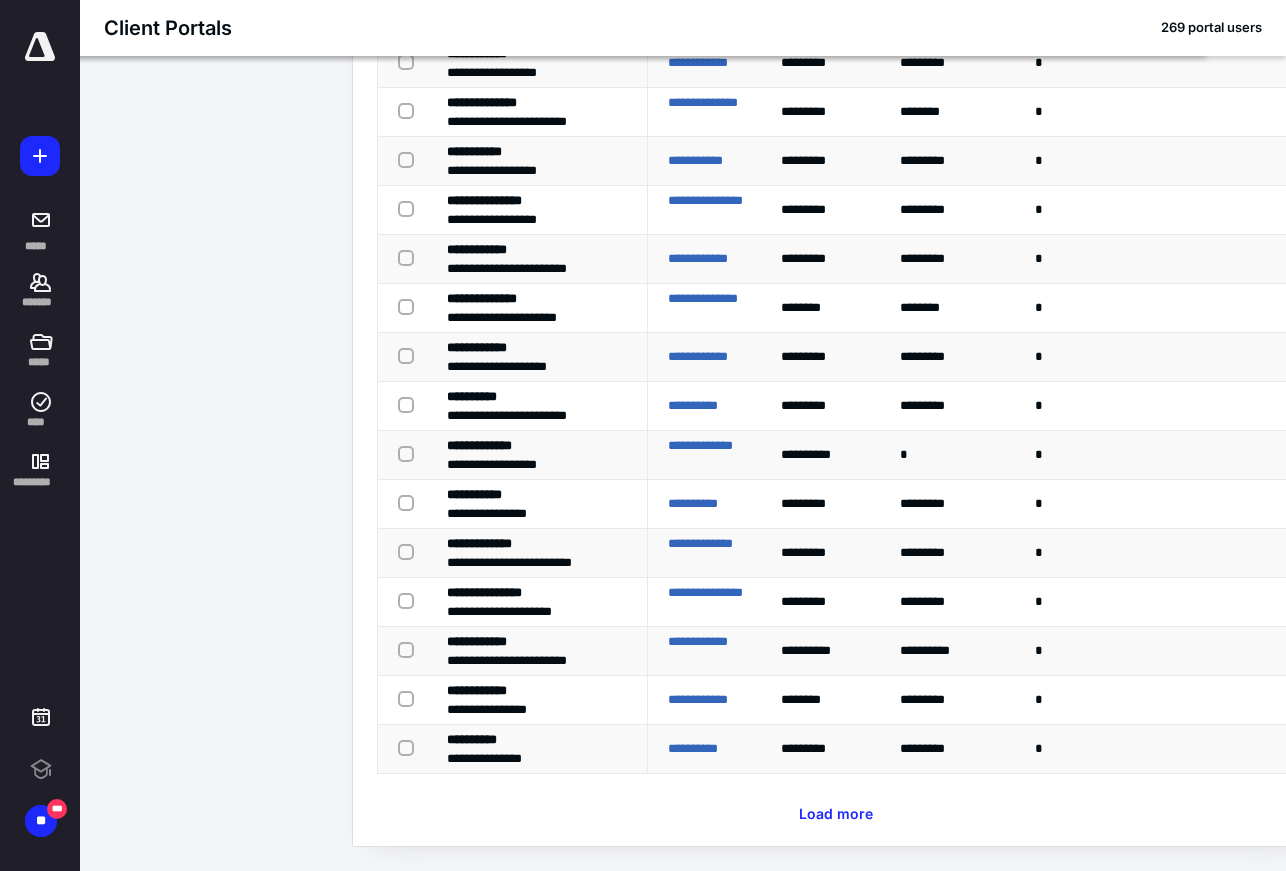 click at bounding box center (410, 453) 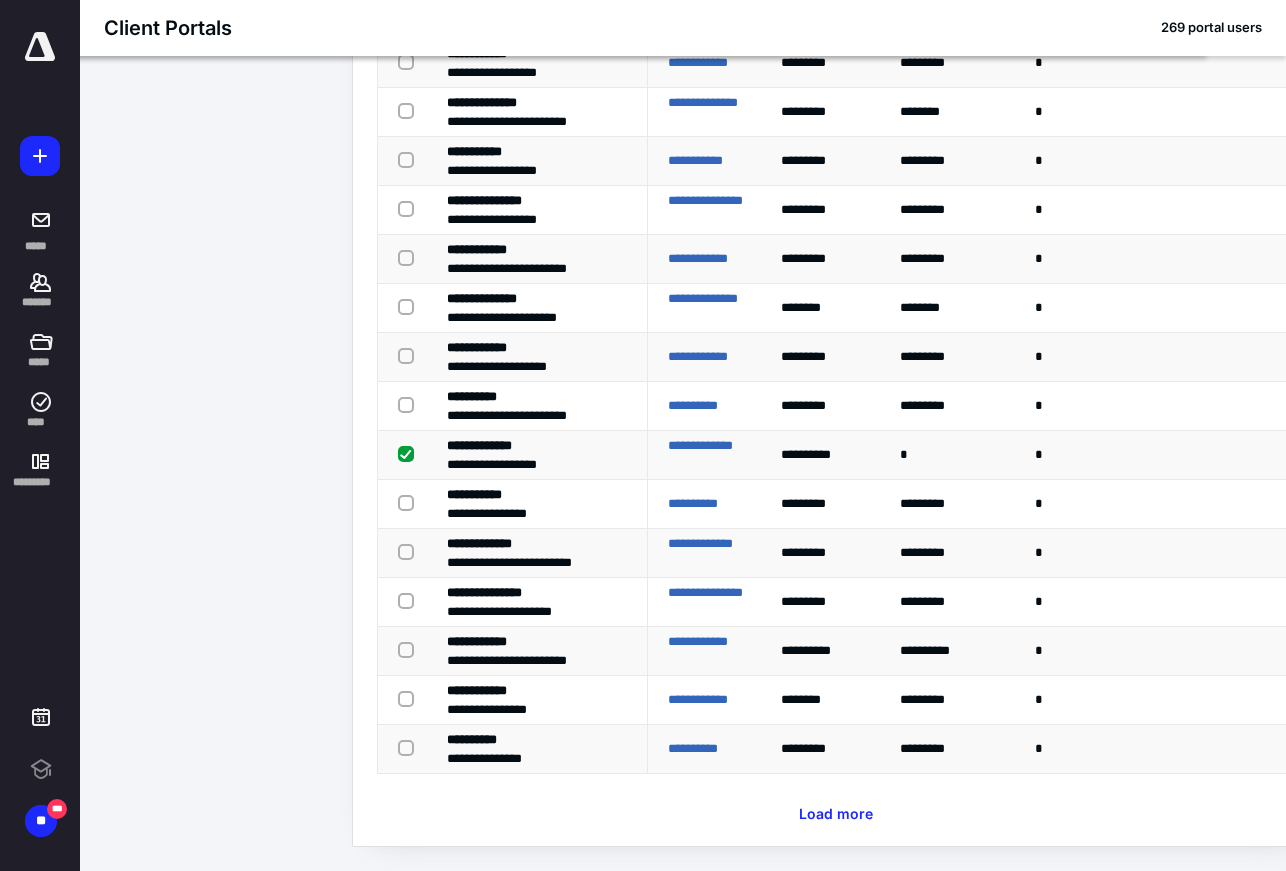checkbox on "true" 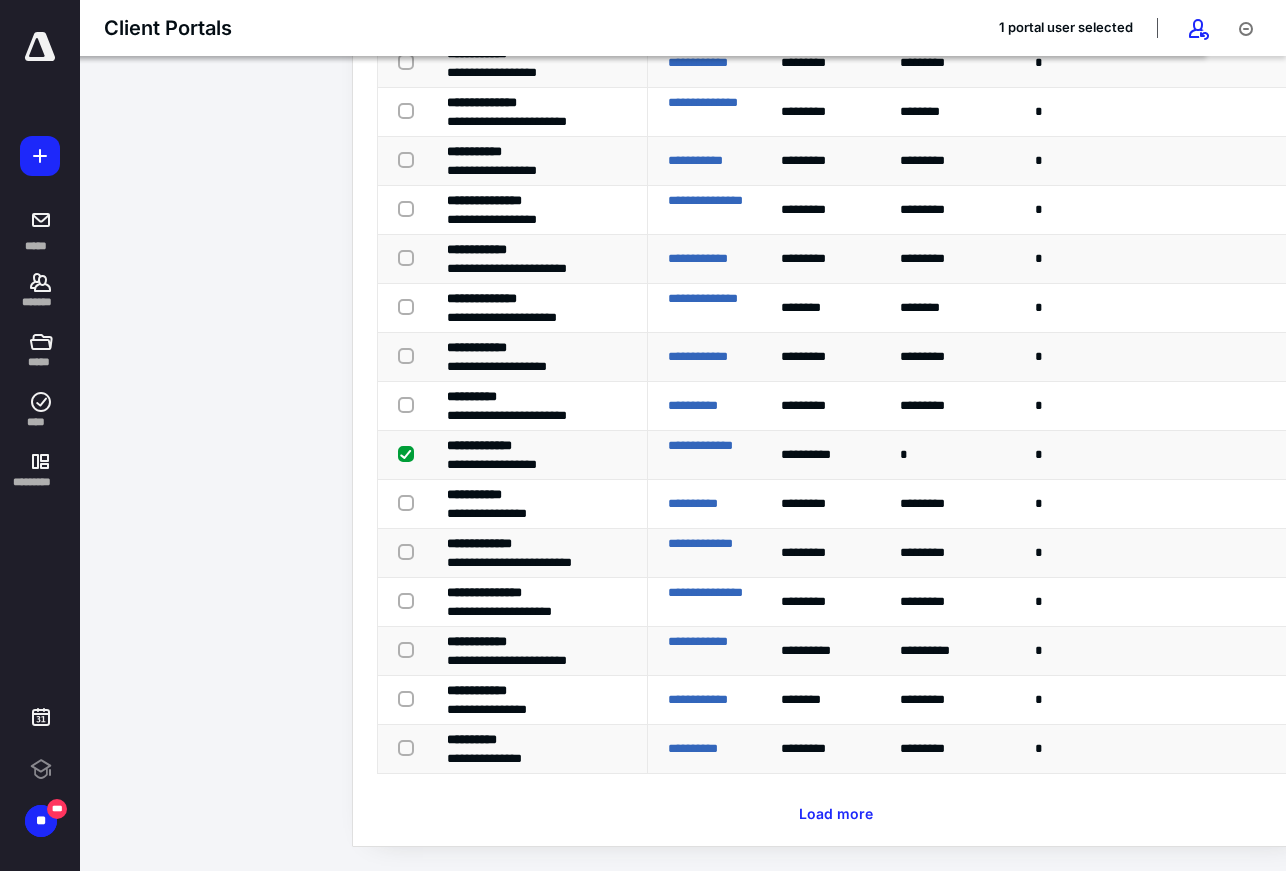 click on "*" at bounding box center (955, 454) 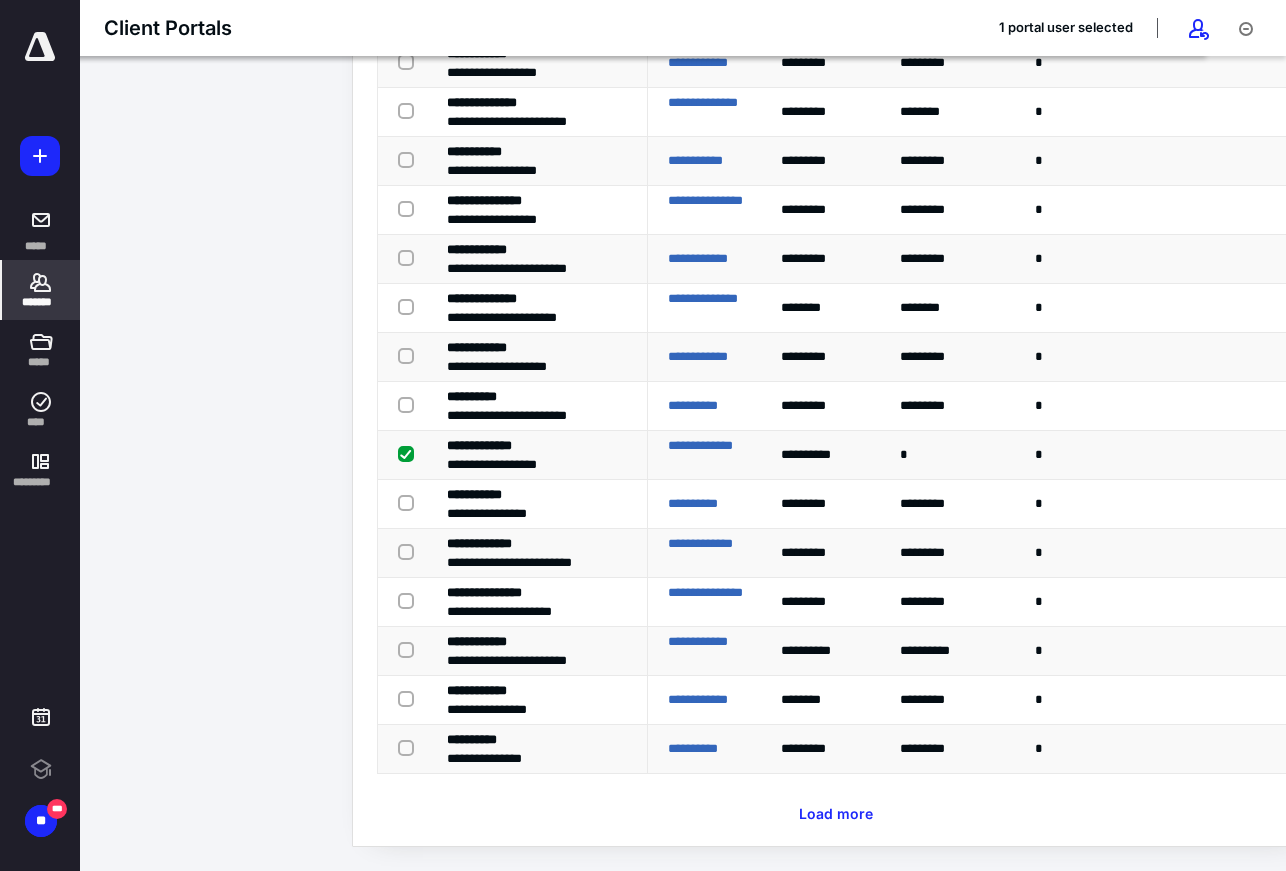 click 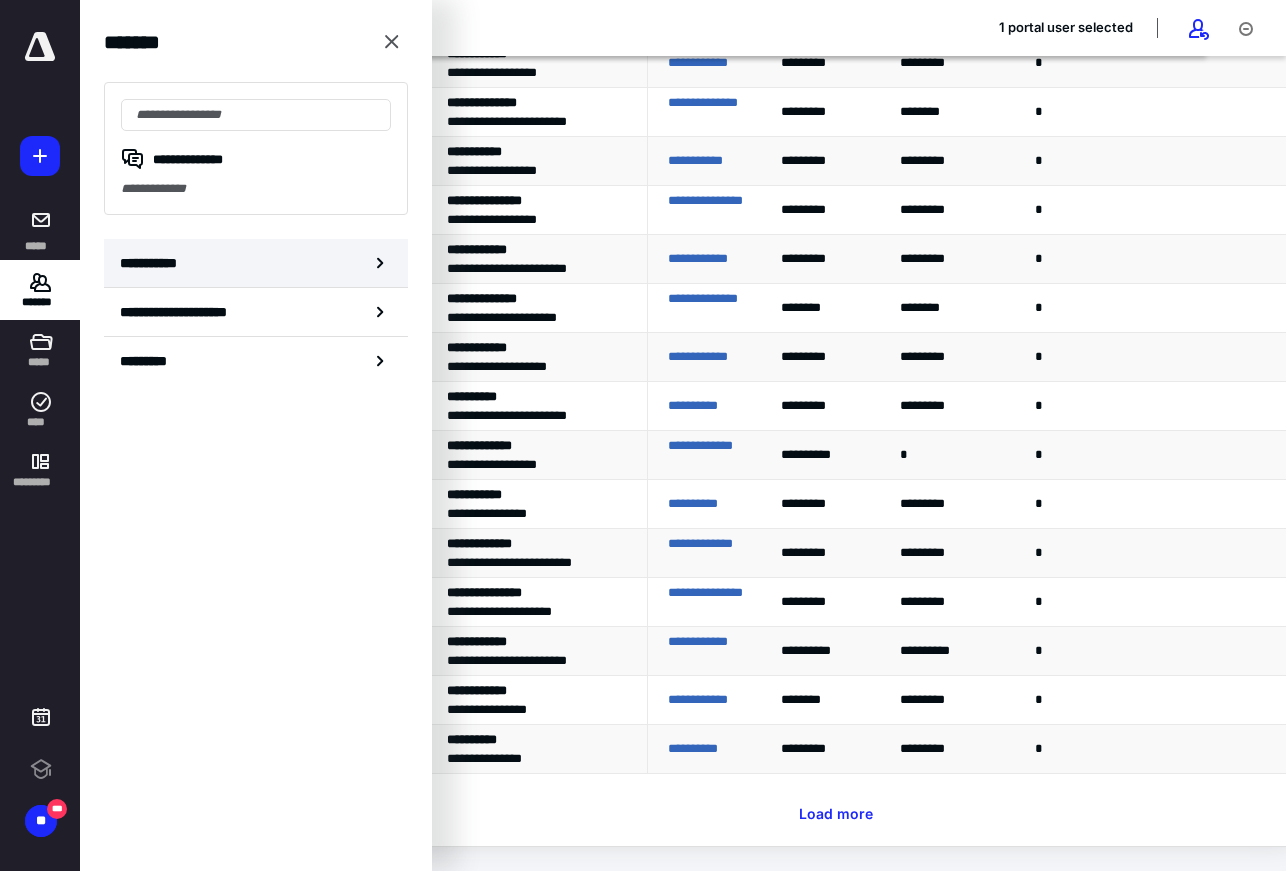 click on "**********" at bounding box center [153, 263] 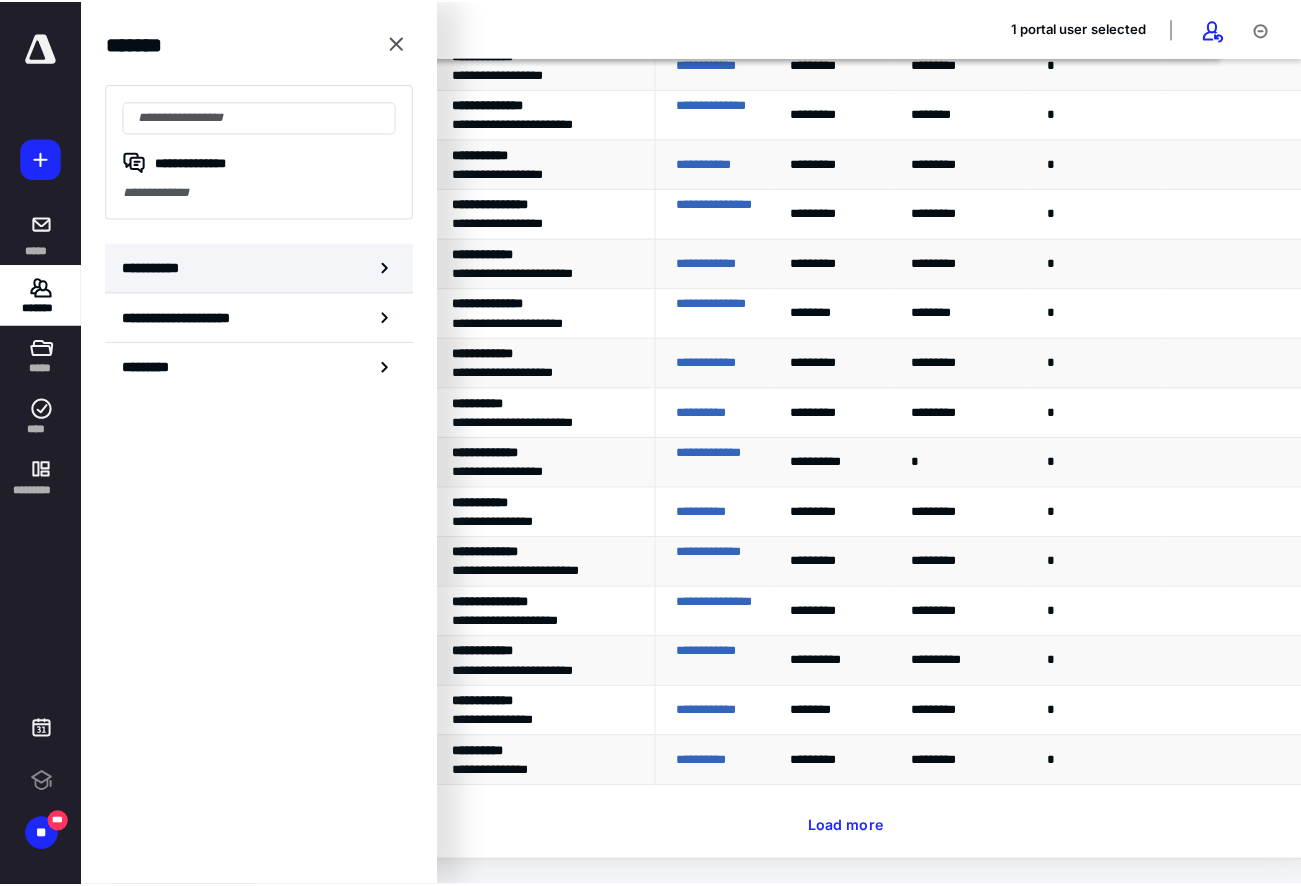 scroll, scrollTop: 0, scrollLeft: 0, axis: both 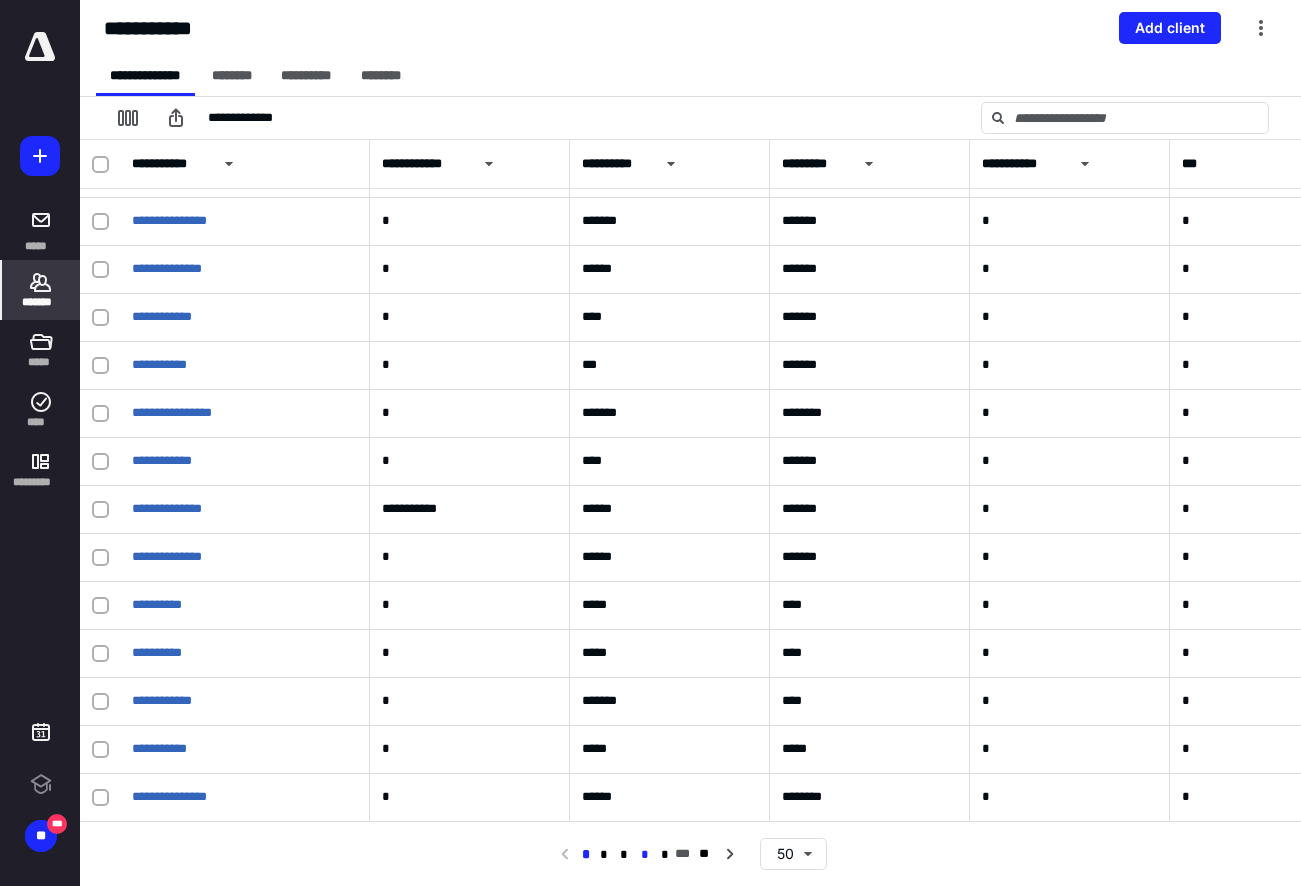 click on "*" at bounding box center [644, 855] 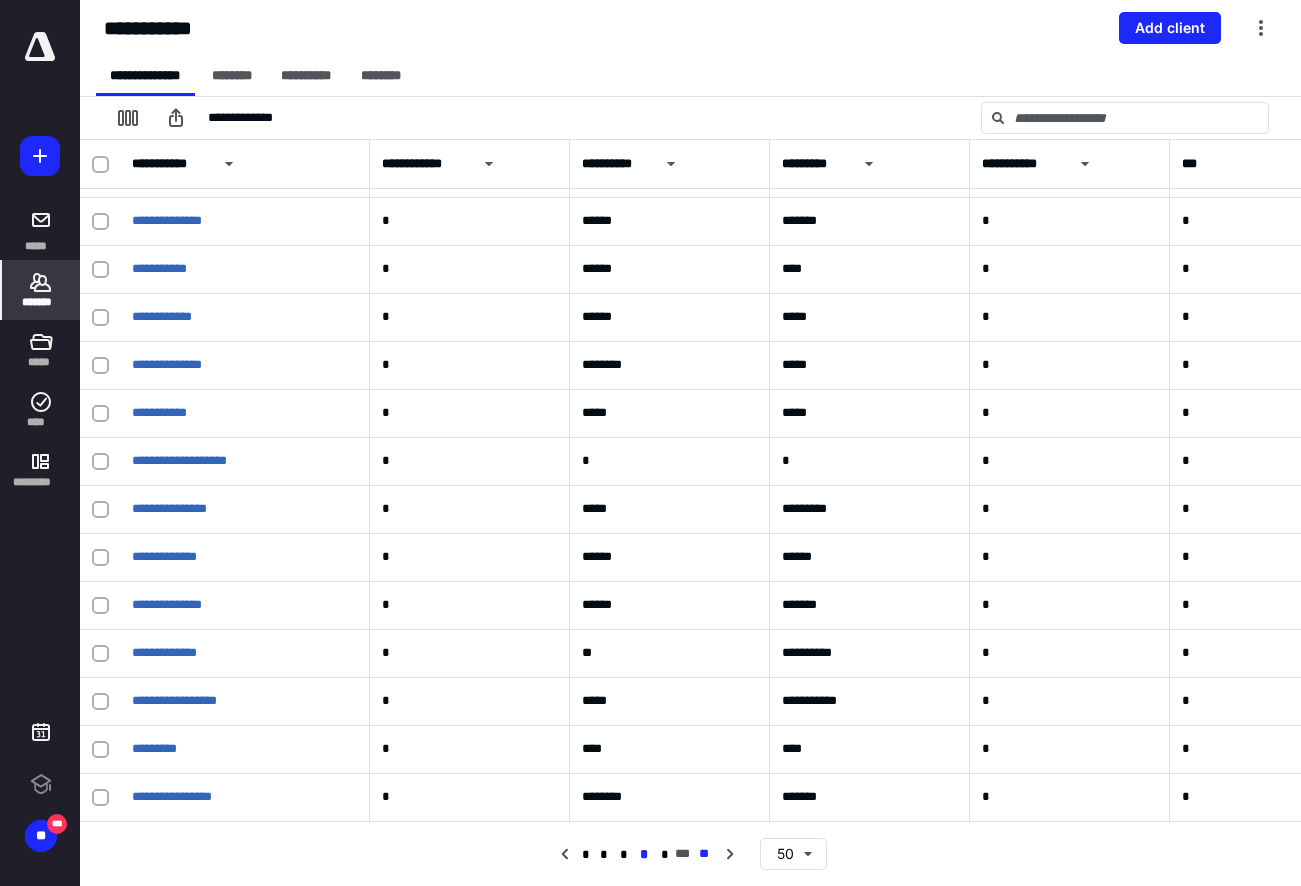 click on "**" at bounding box center [704, 854] 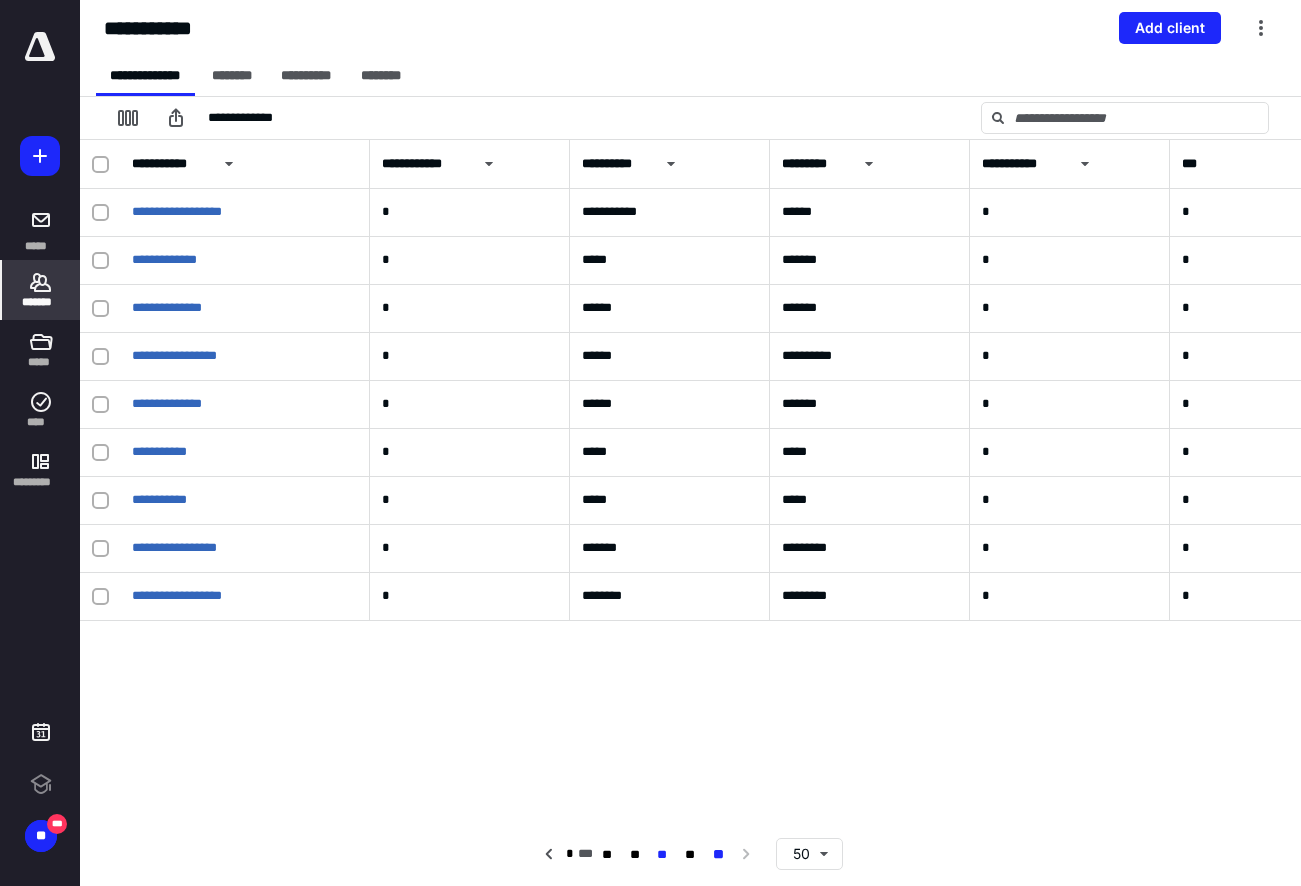 click on "**" at bounding box center [662, 855] 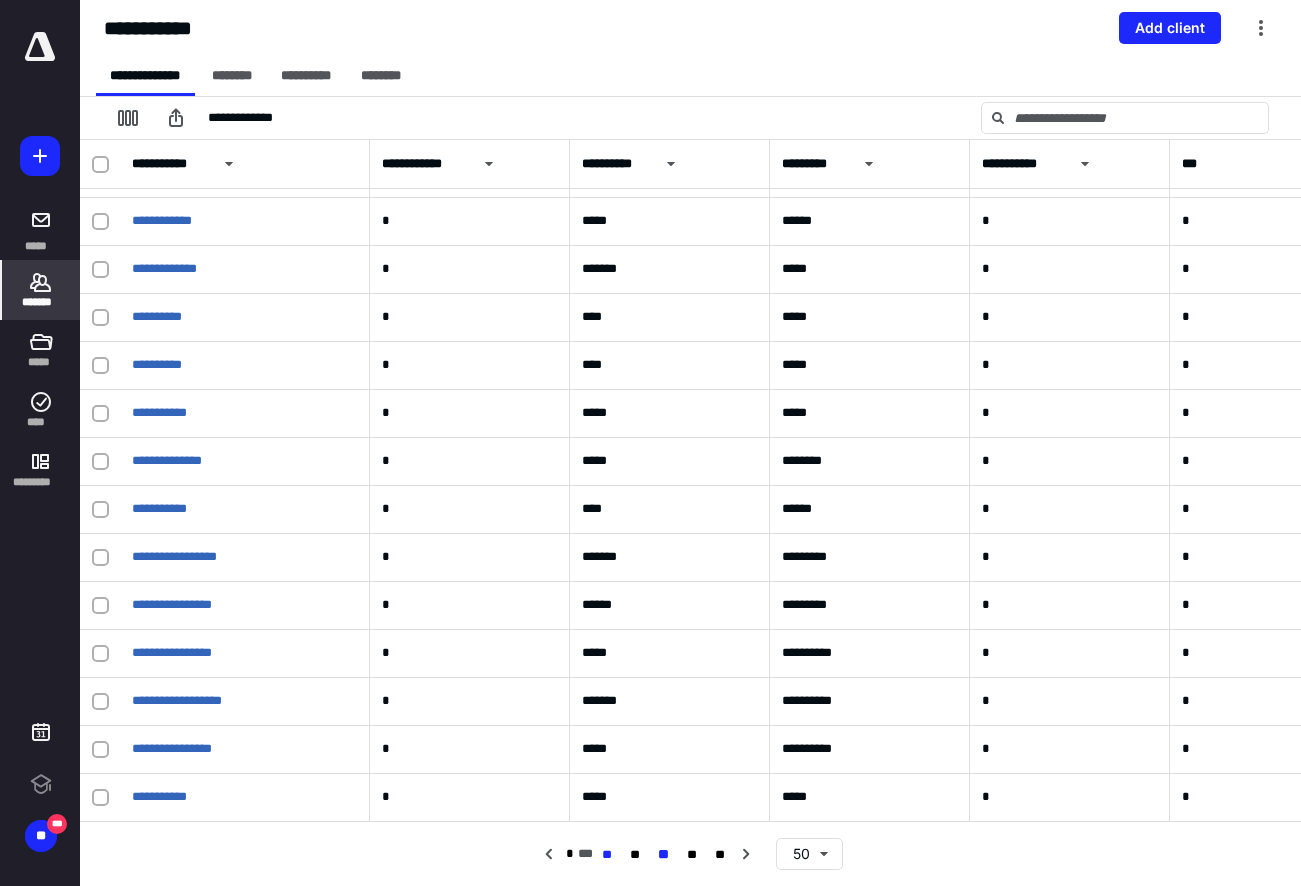 click on "**" at bounding box center [607, 855] 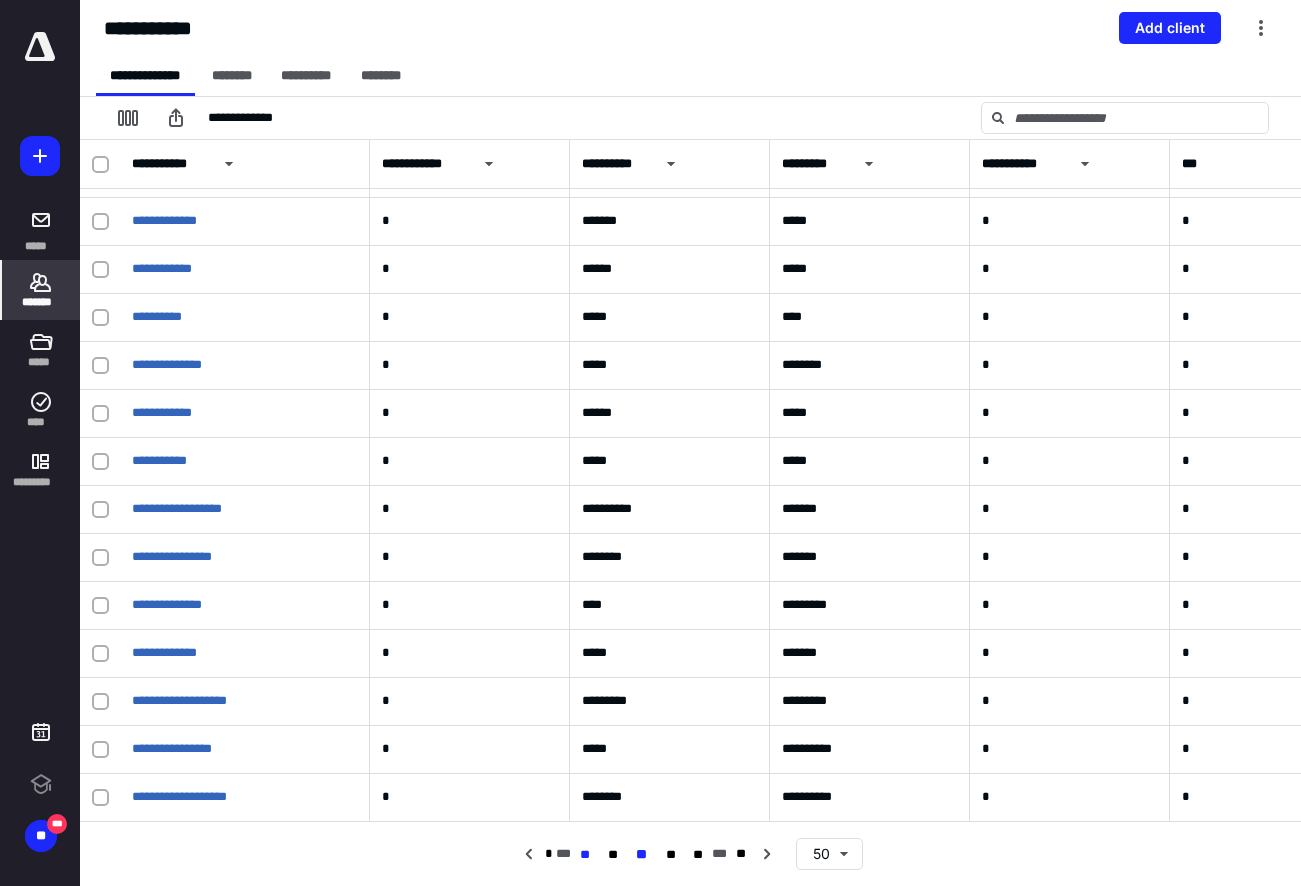 click on "**" at bounding box center [585, 855] 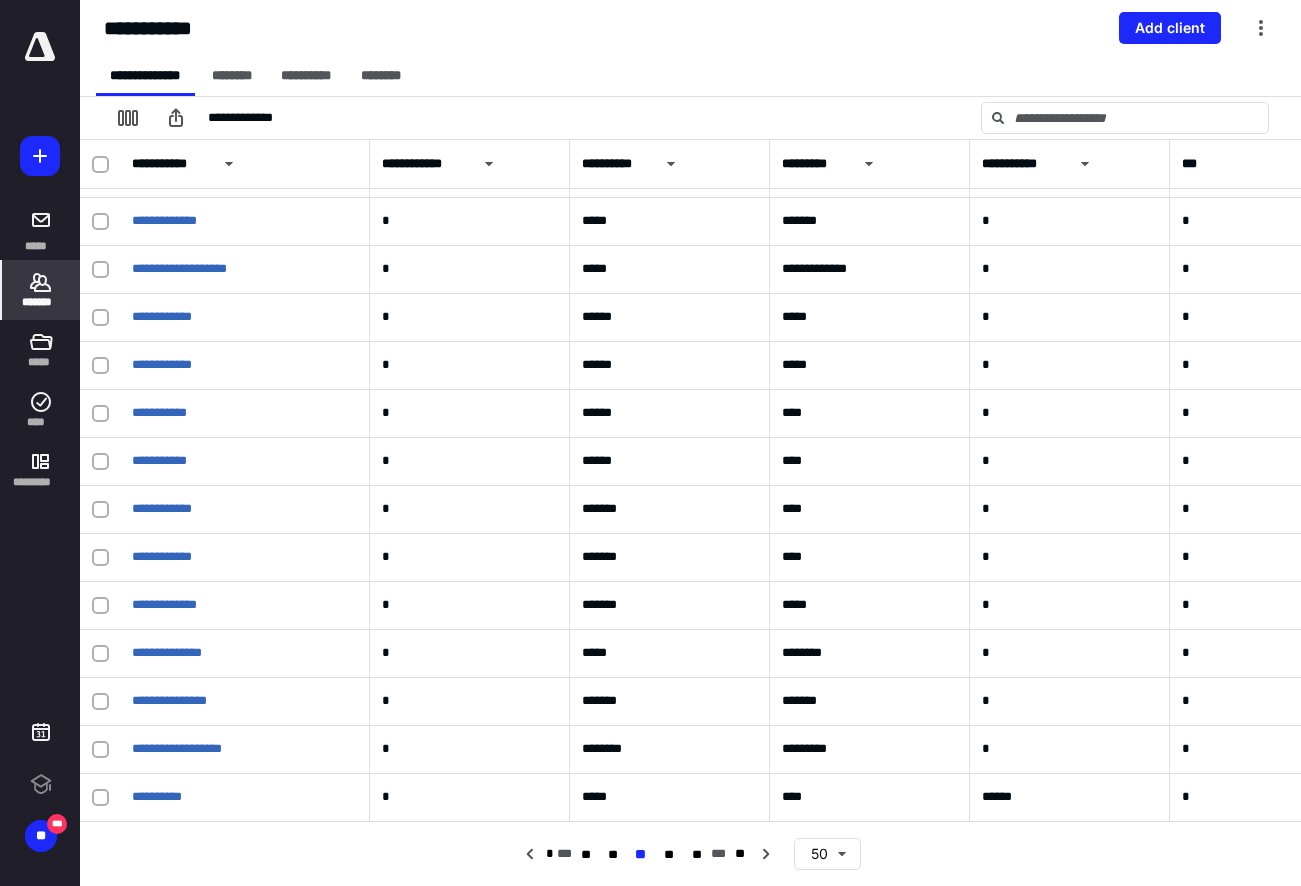 click on "**" at bounding box center [586, 855] 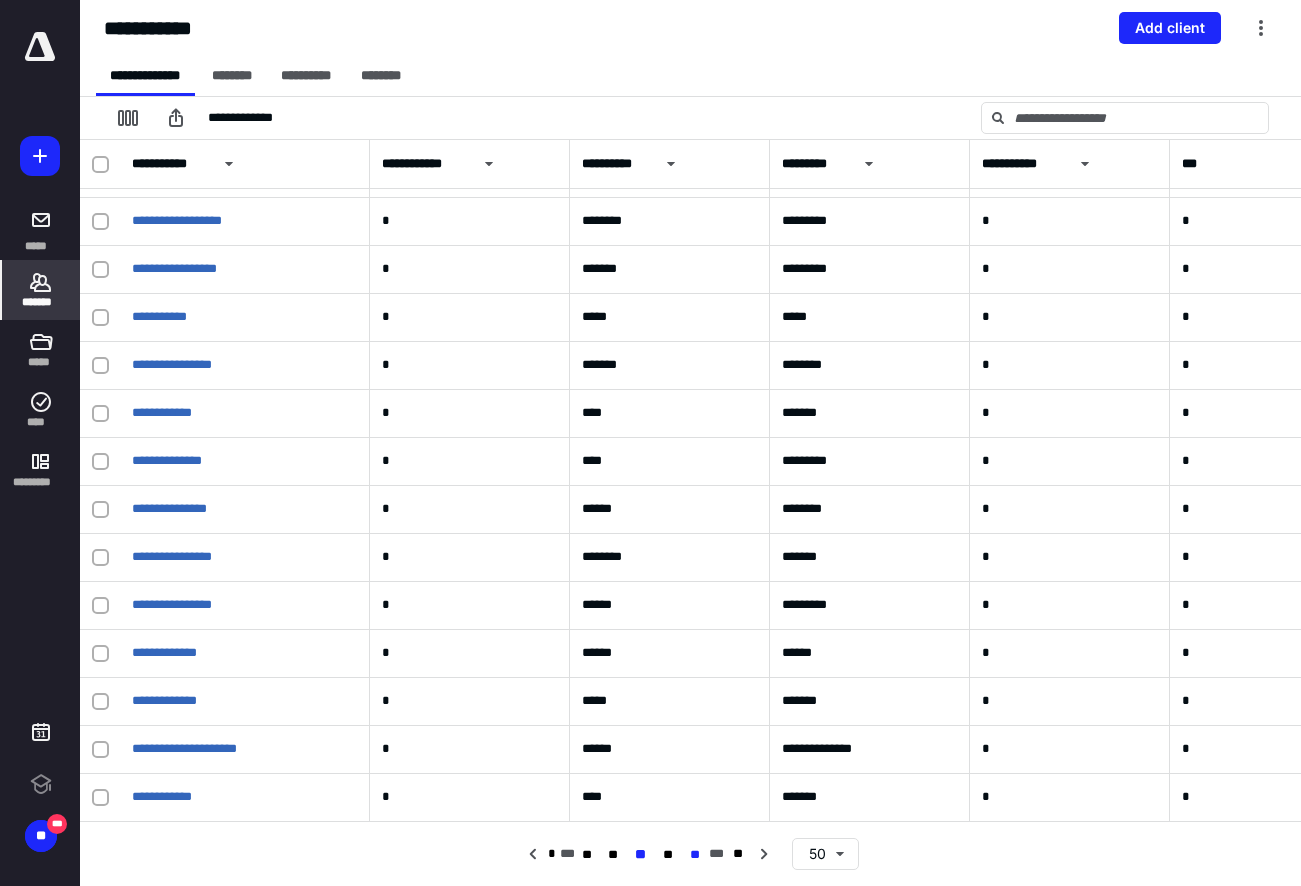 click on "**" at bounding box center (587, 855) 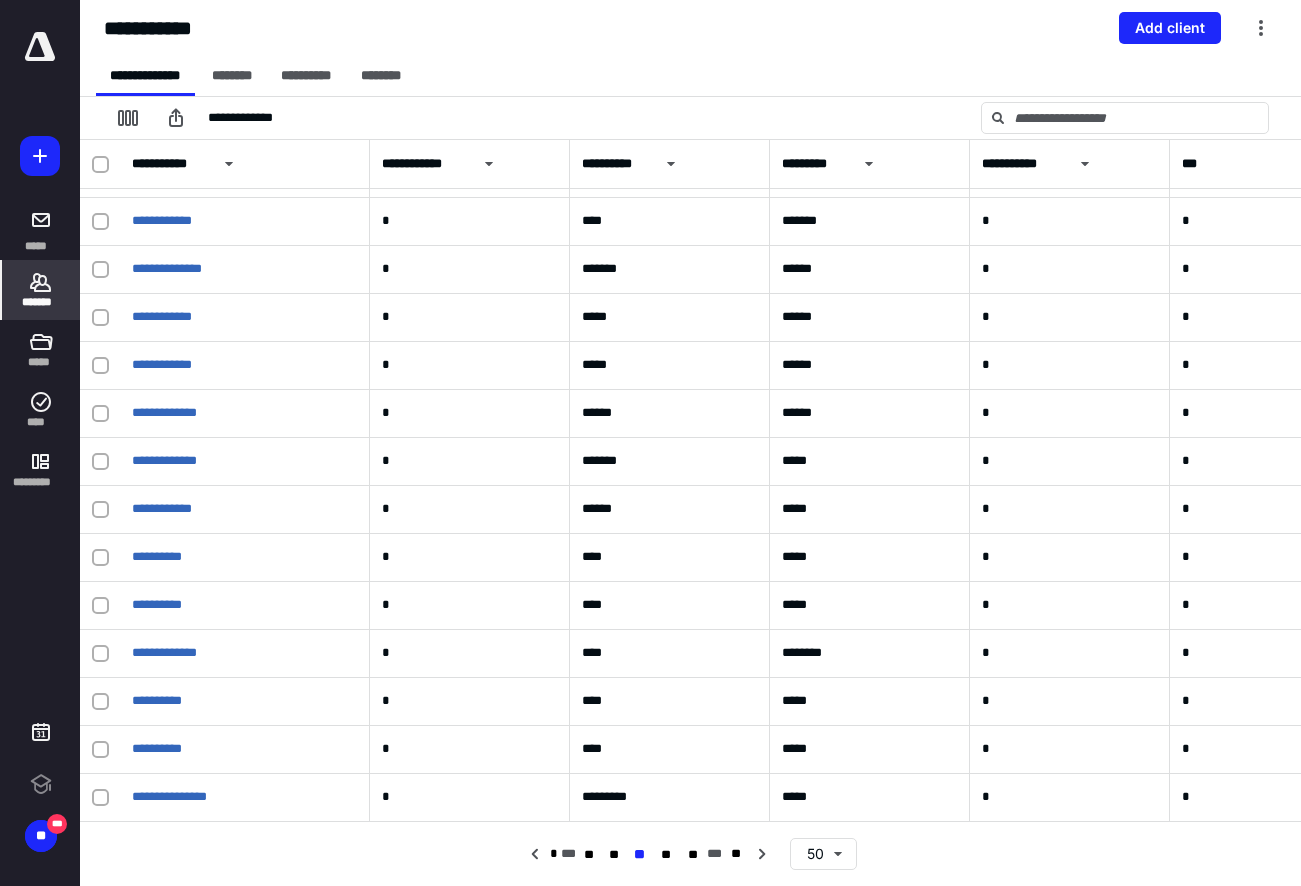 click on "**" at bounding box center (588, 855) 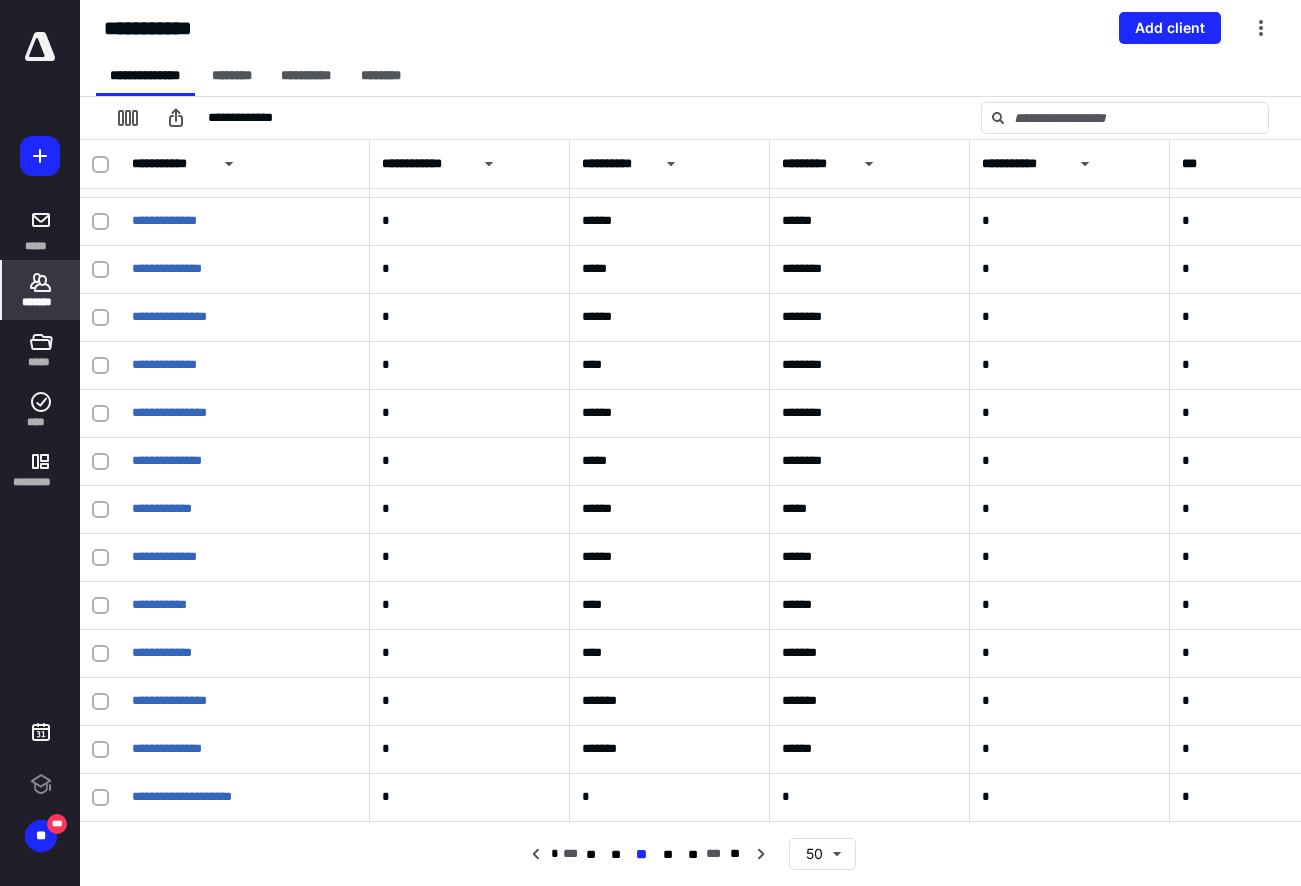 click on "**" at bounding box center [591, 855] 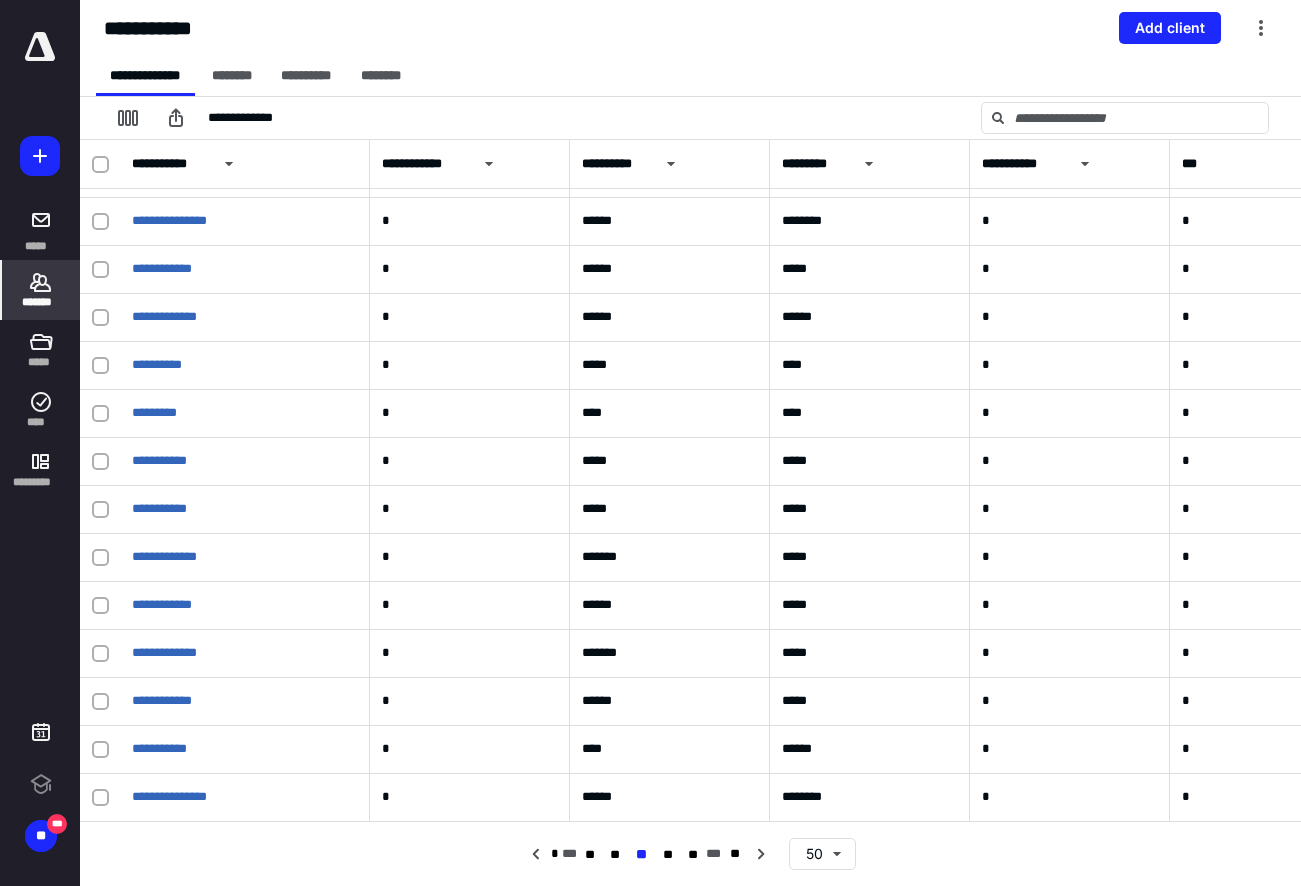 click on "**" at bounding box center (589, 855) 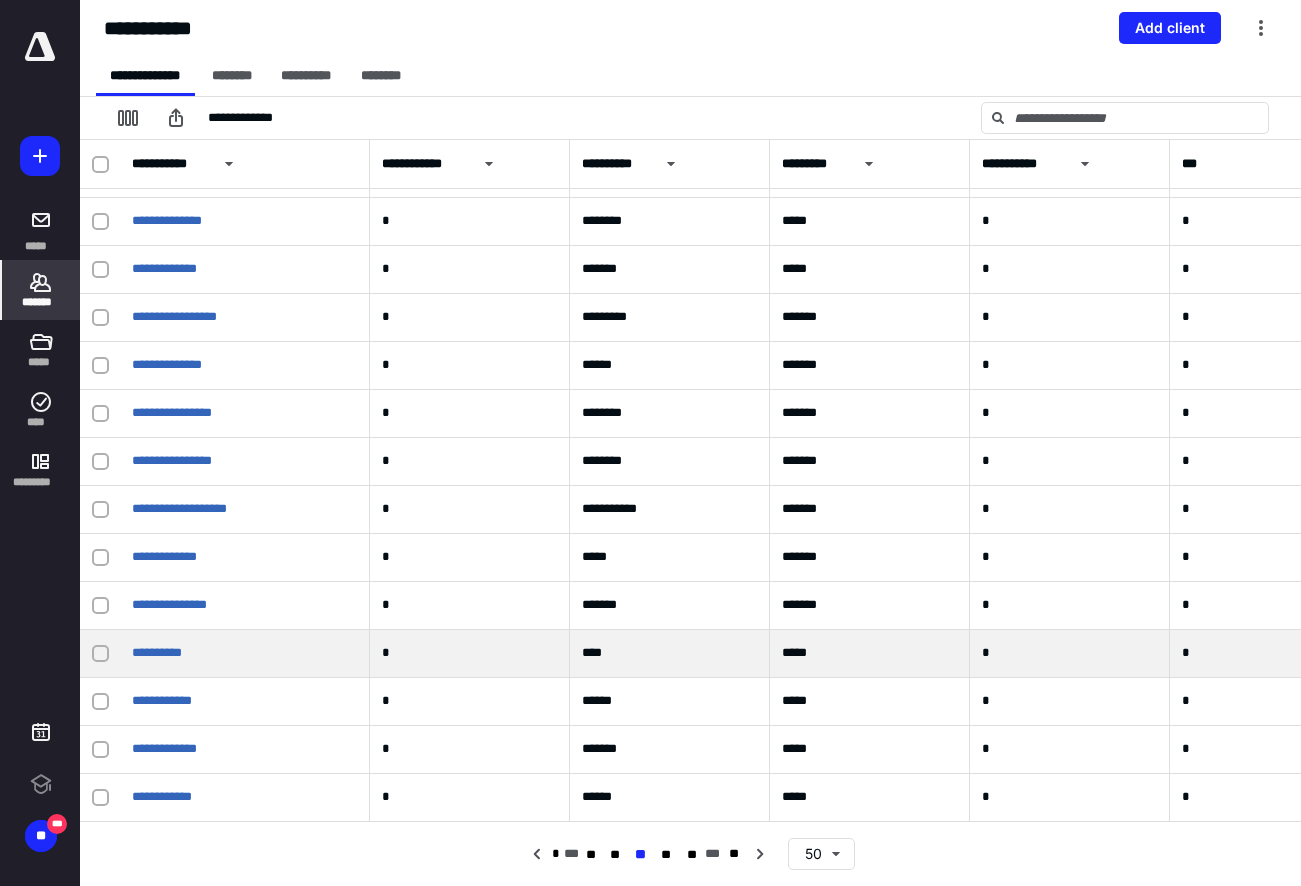 scroll, scrollTop: 0, scrollLeft: 0, axis: both 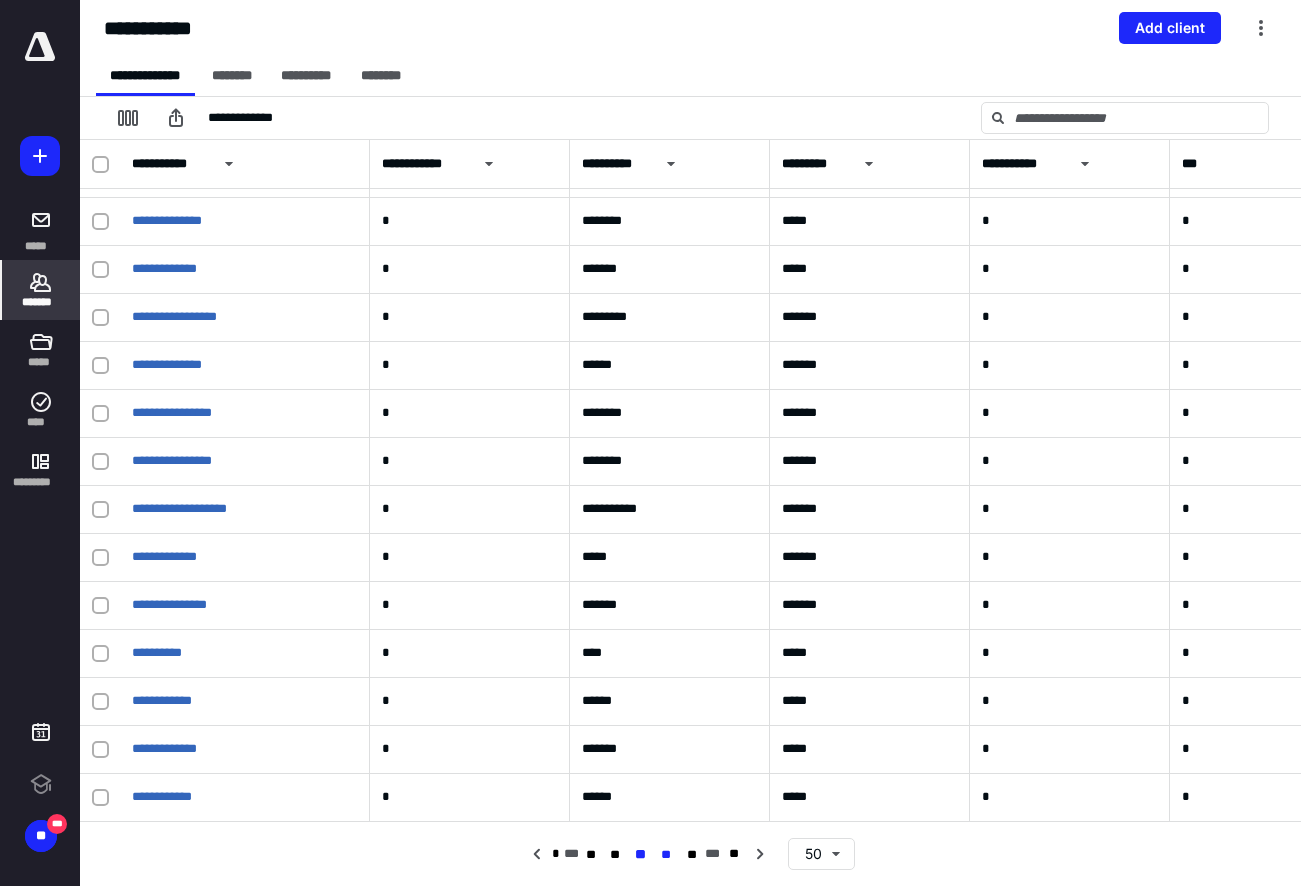 click on "**" at bounding box center [666, 855] 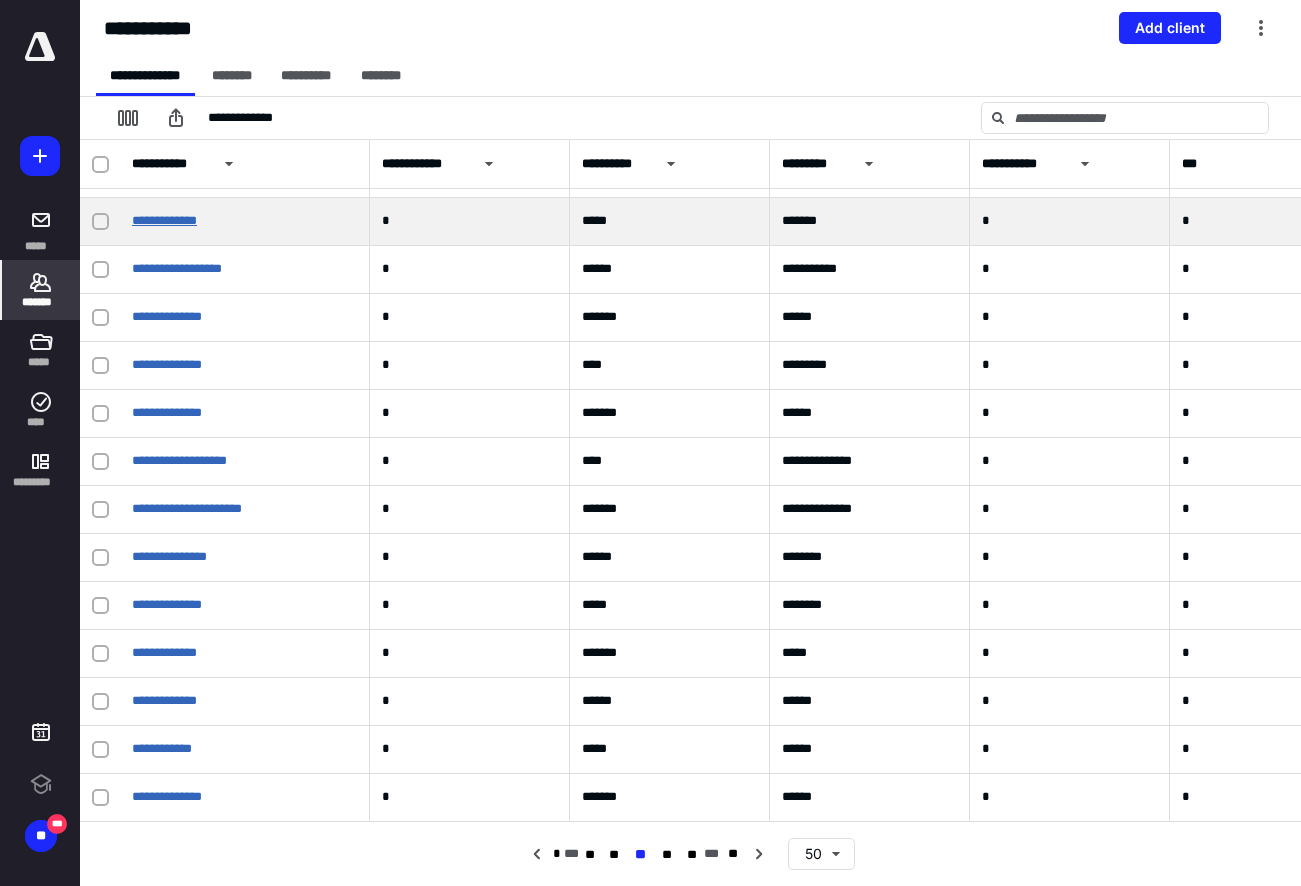click on "**********" at bounding box center [164, 220] 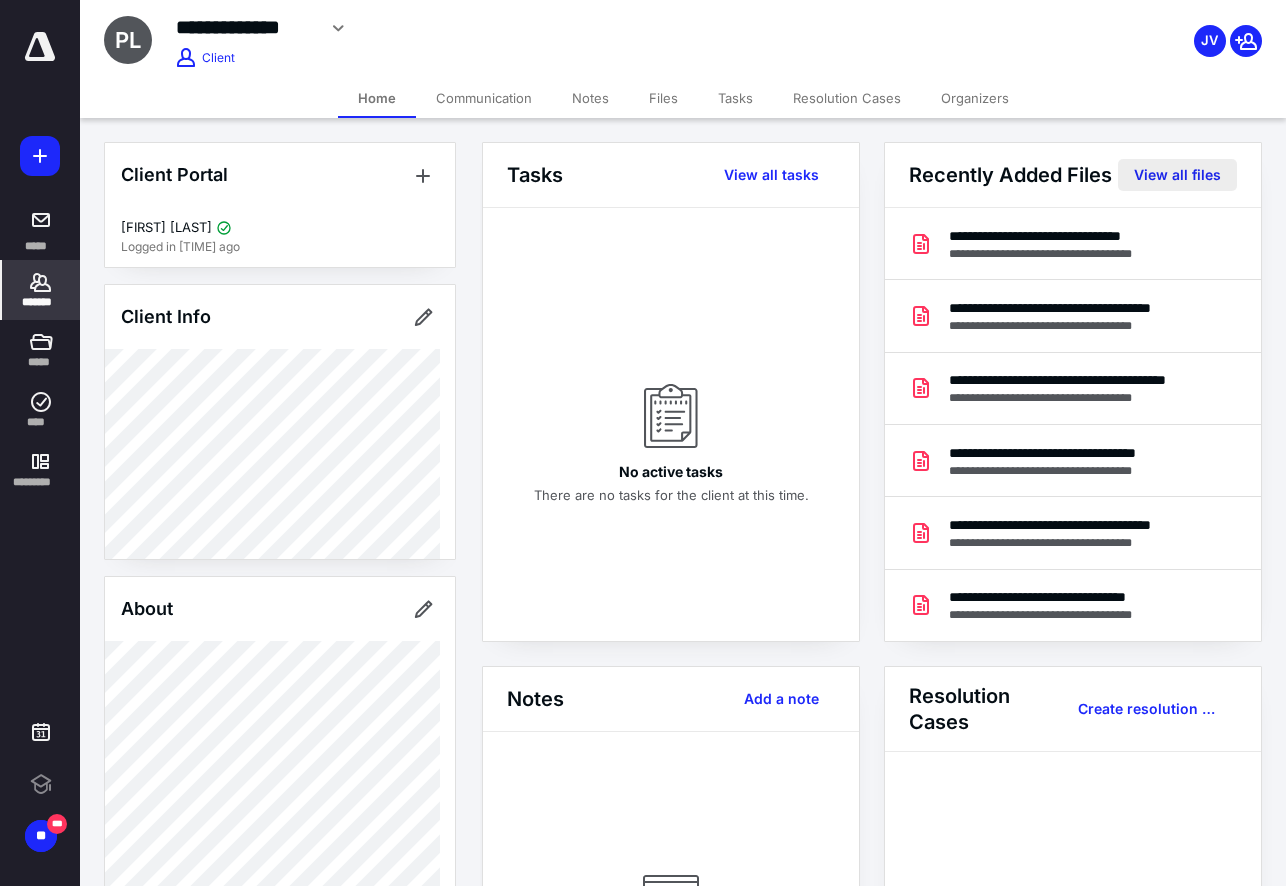 click on "View all files" at bounding box center (1177, 175) 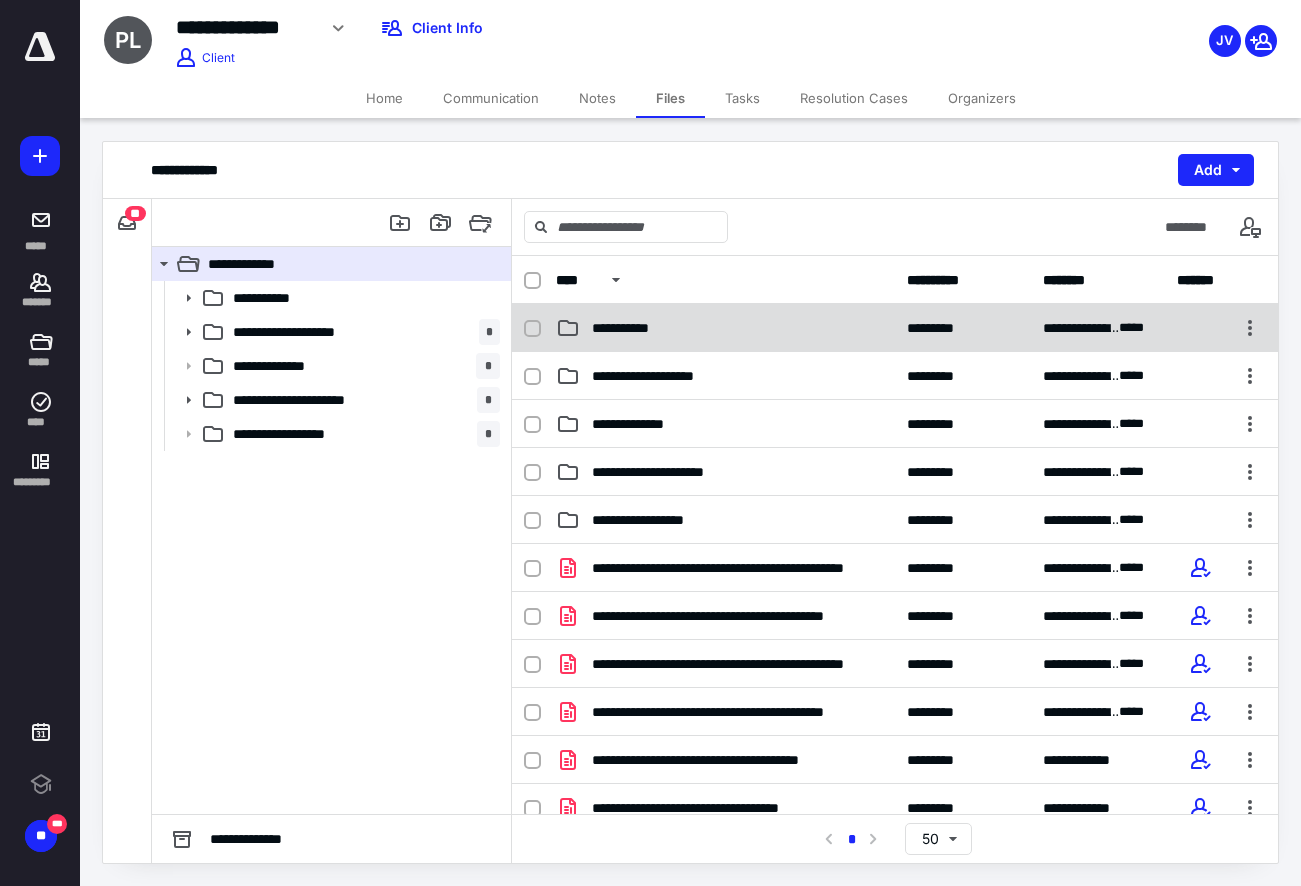 click on "**********" at bounding box center [635, 328] 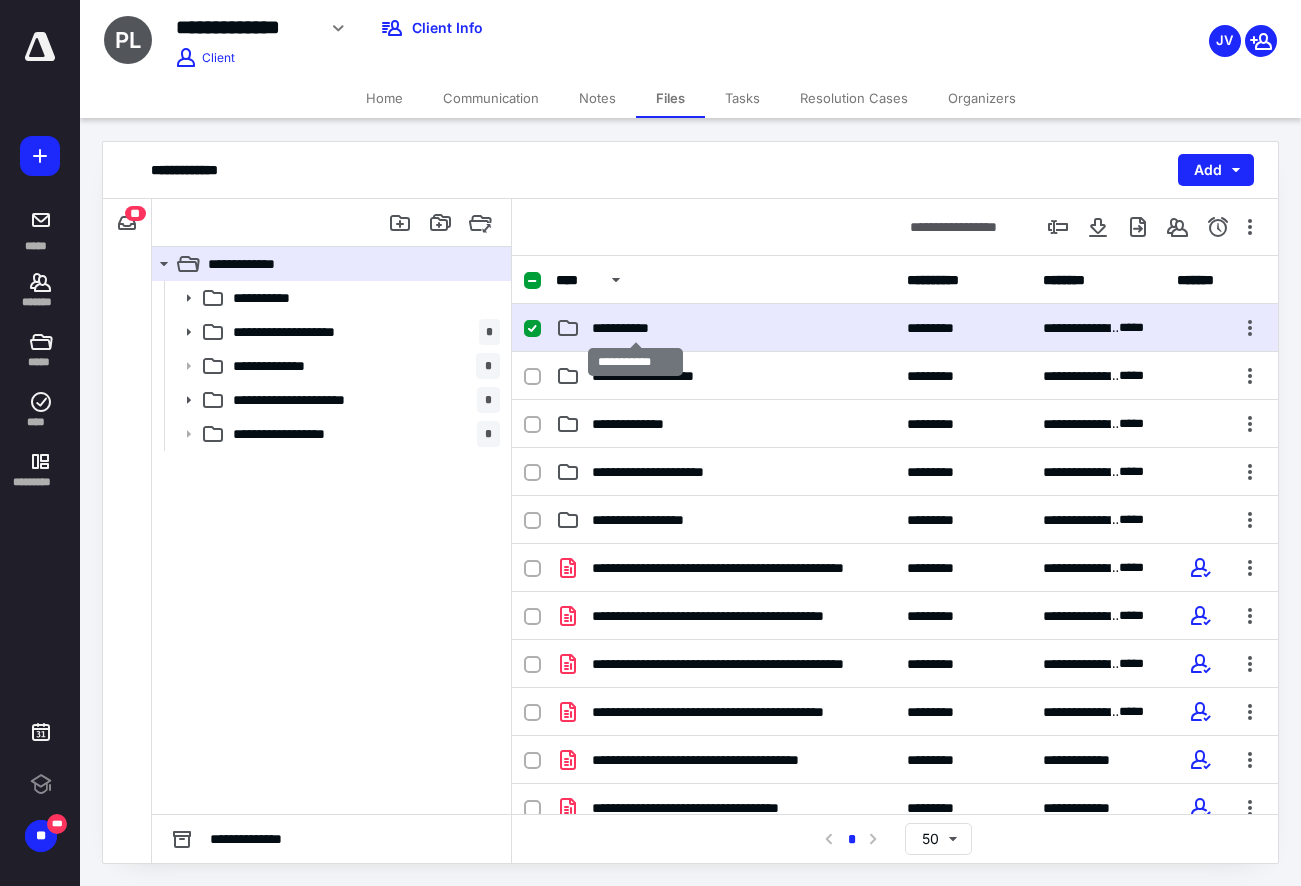 click on "**********" at bounding box center [635, 328] 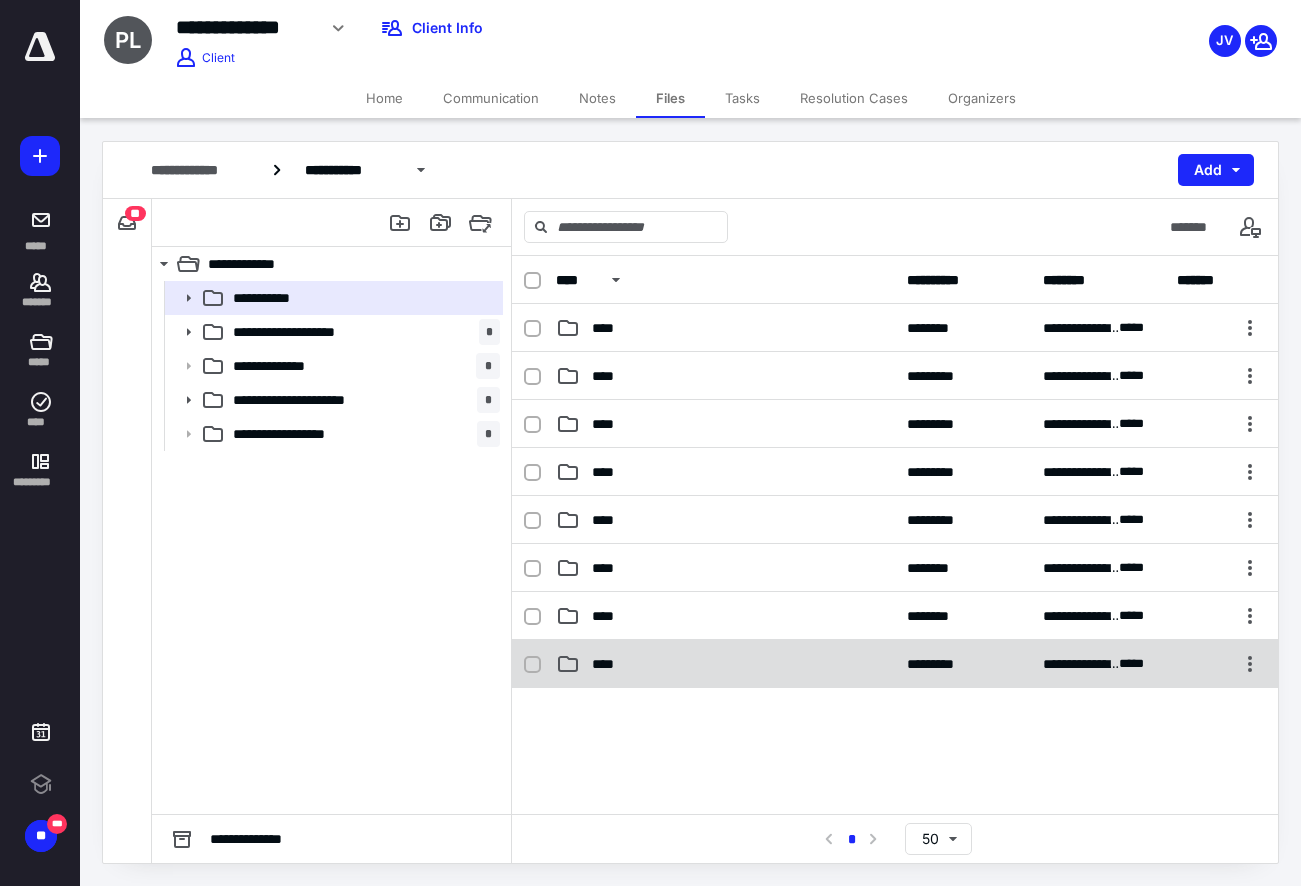 click on "****" at bounding box center [725, 664] 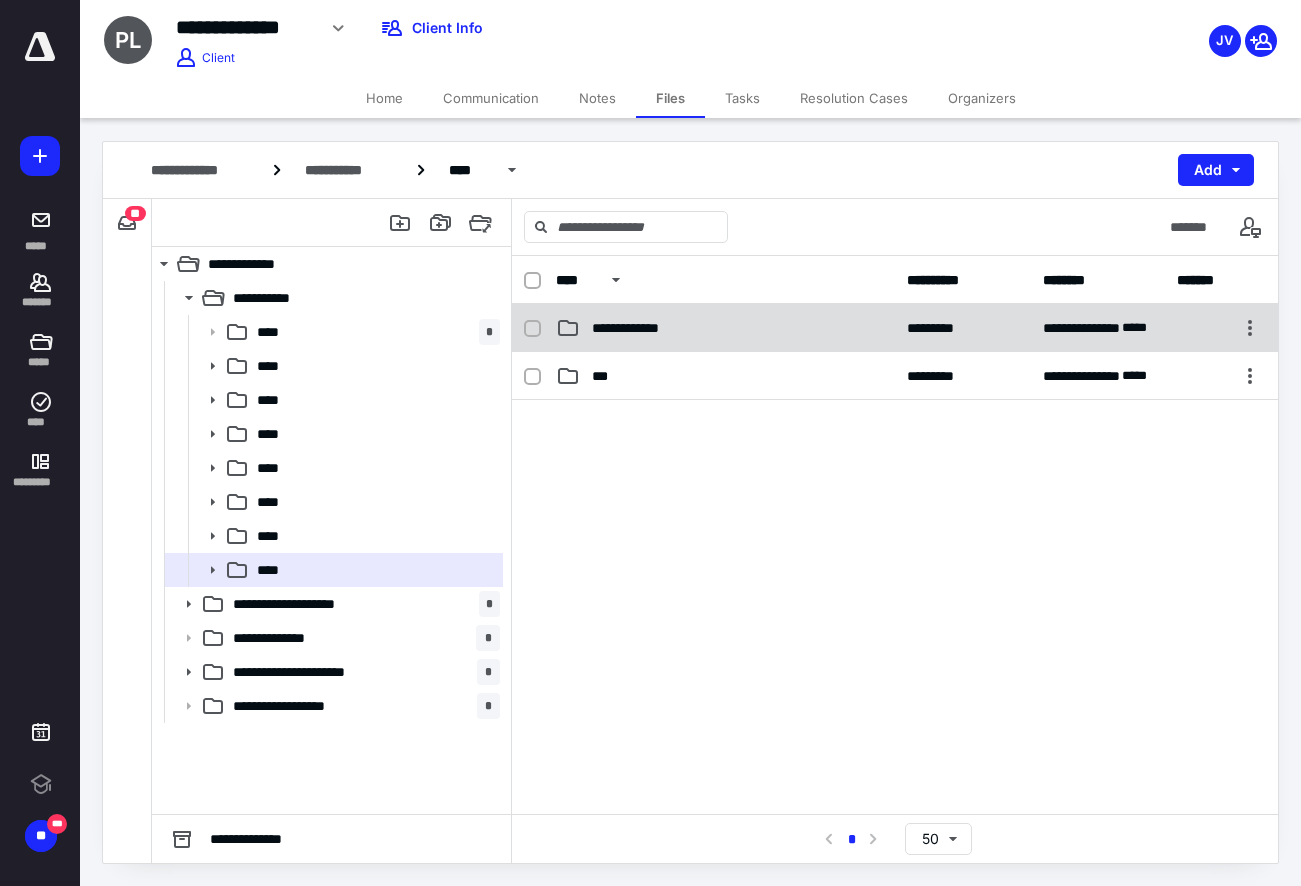 click on "**********" at bounding box center [639, 328] 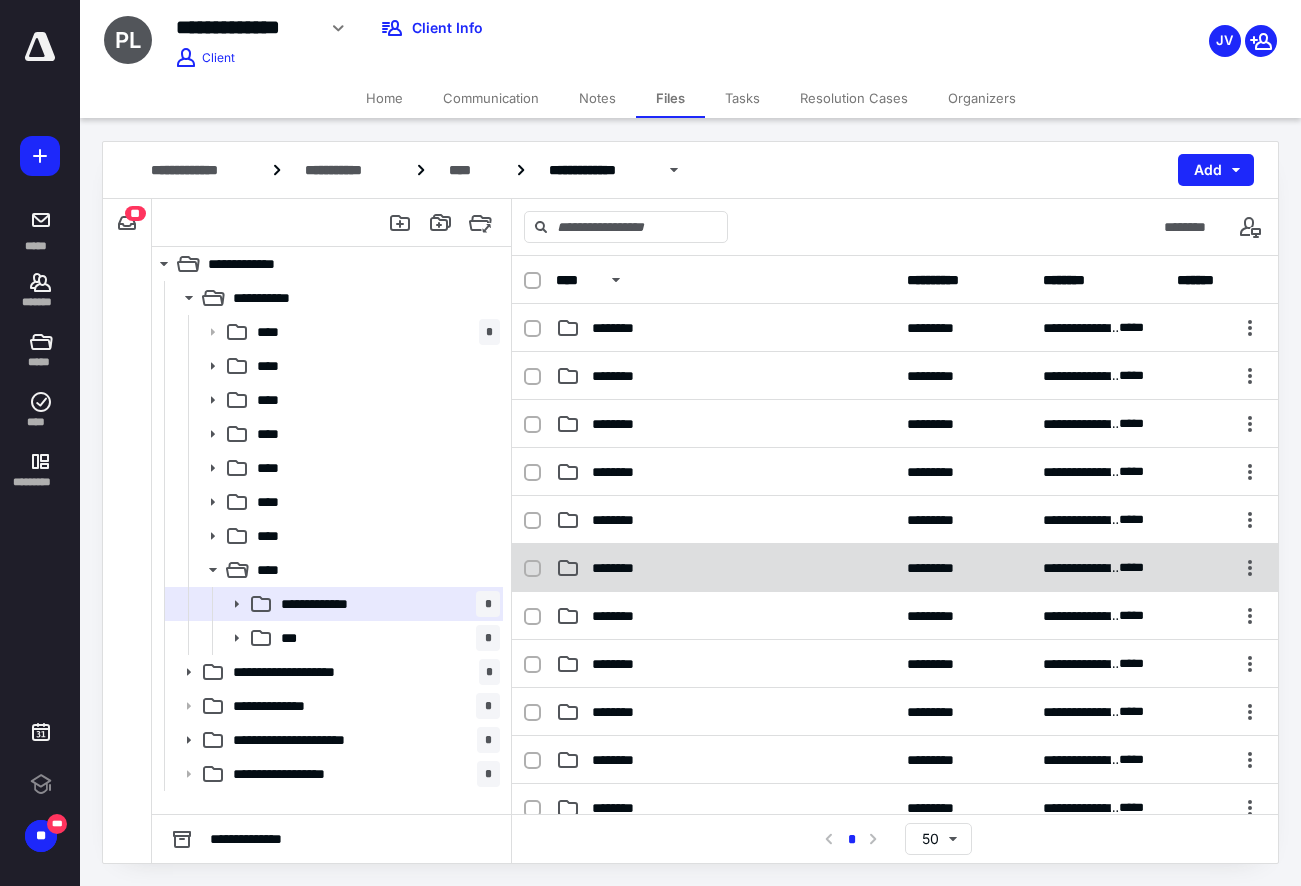 click on "********" at bounding box center [621, 568] 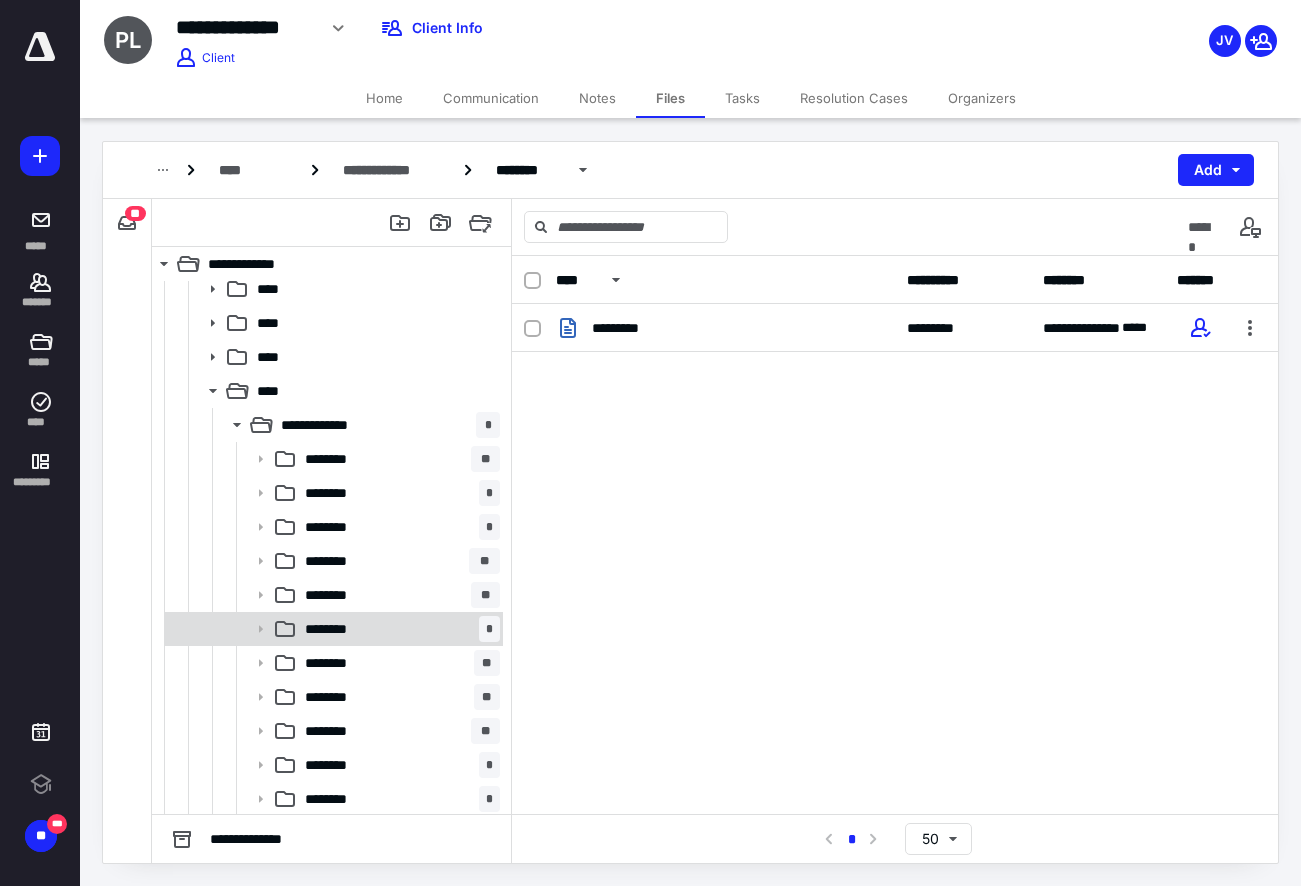 scroll, scrollTop: 214, scrollLeft: 0, axis: vertical 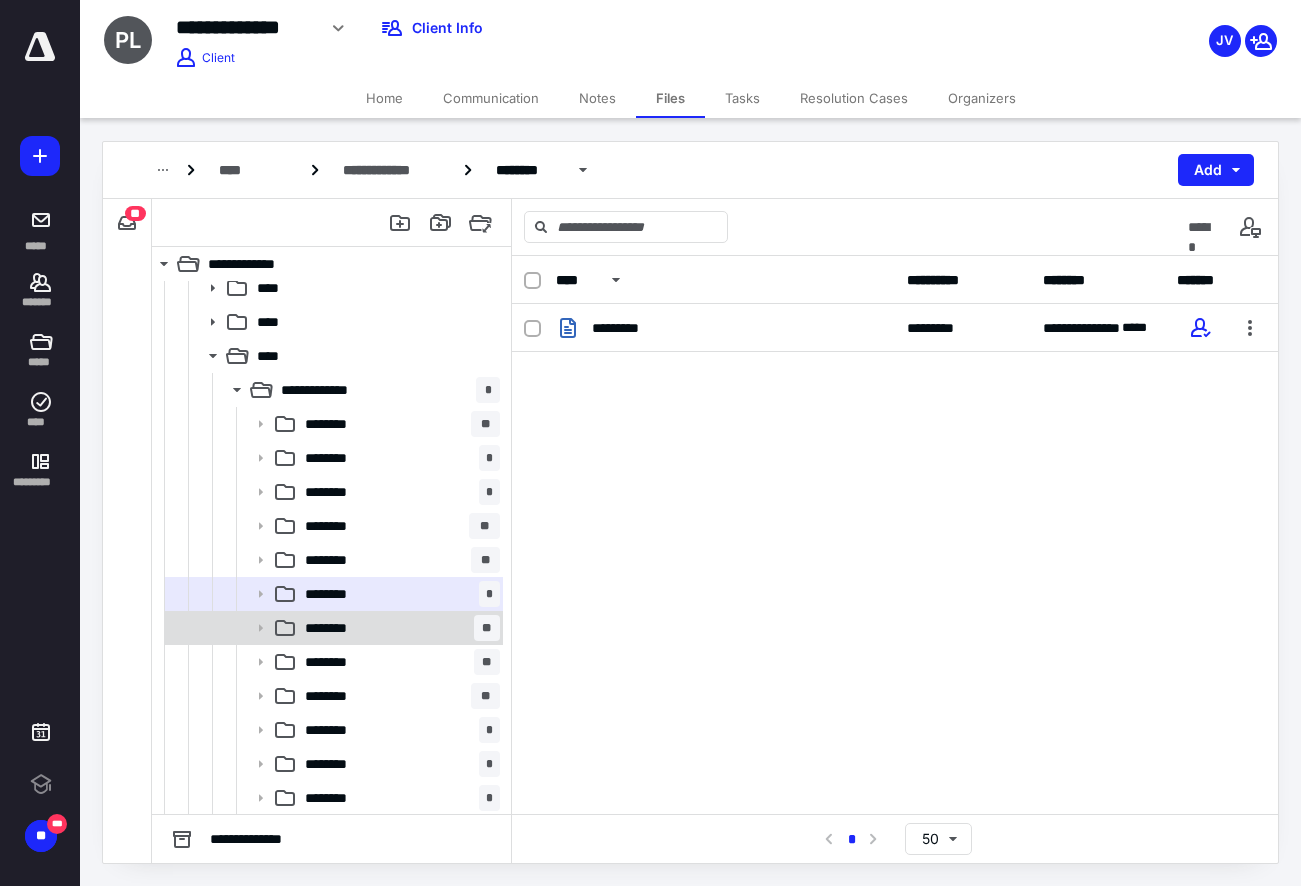 click on "********" at bounding box center [336, 628] 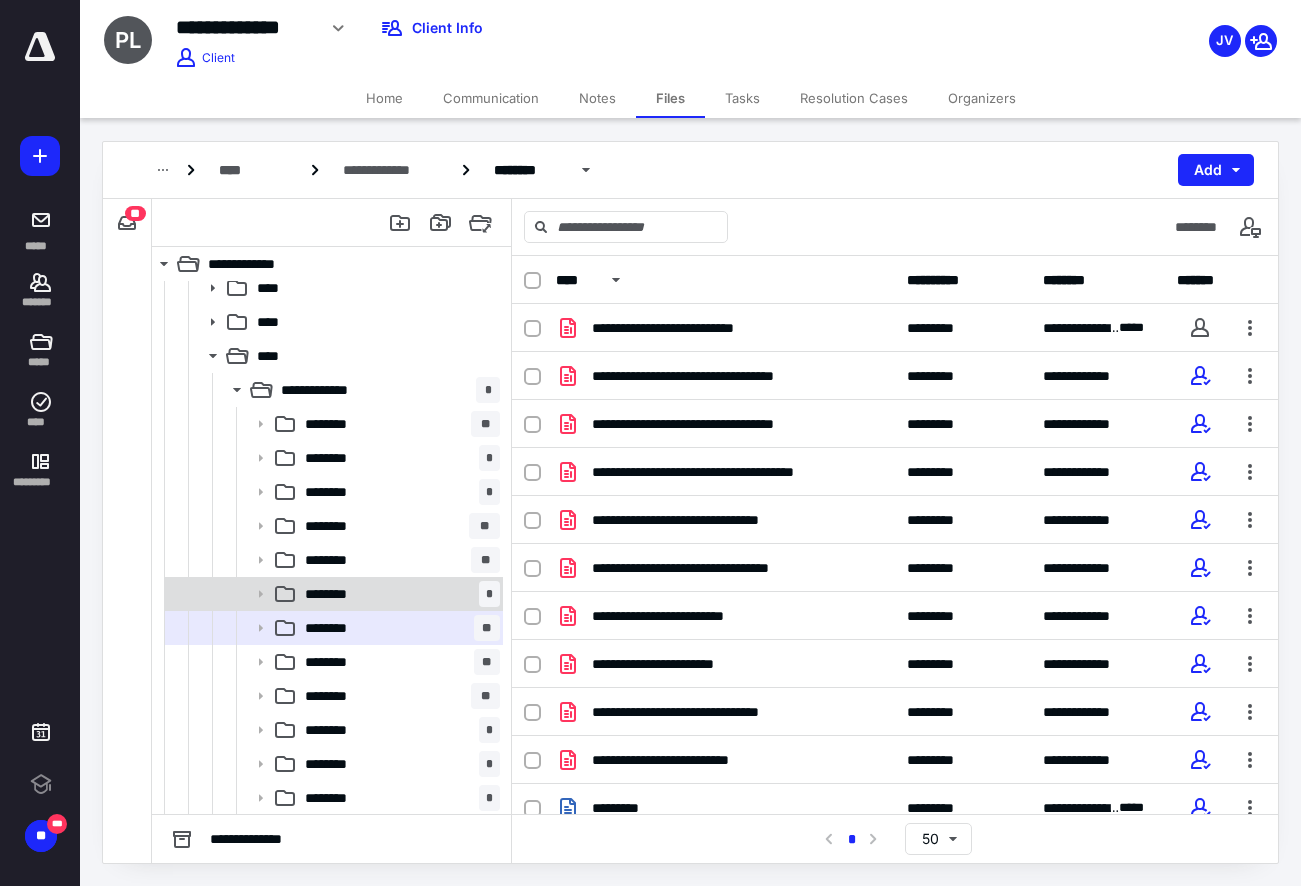 click on "******** *" at bounding box center (398, 594) 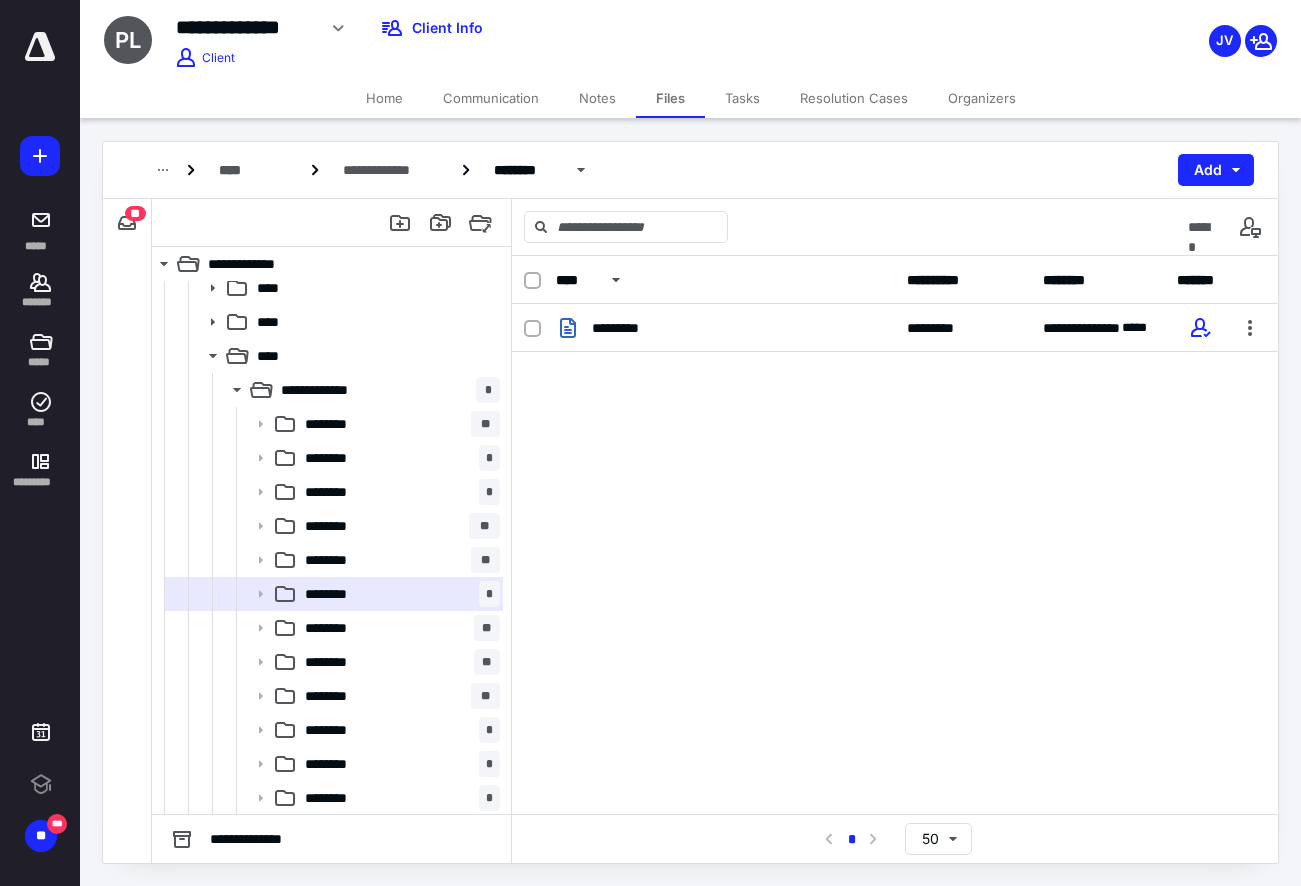 click on "**" at bounding box center (135, 213) 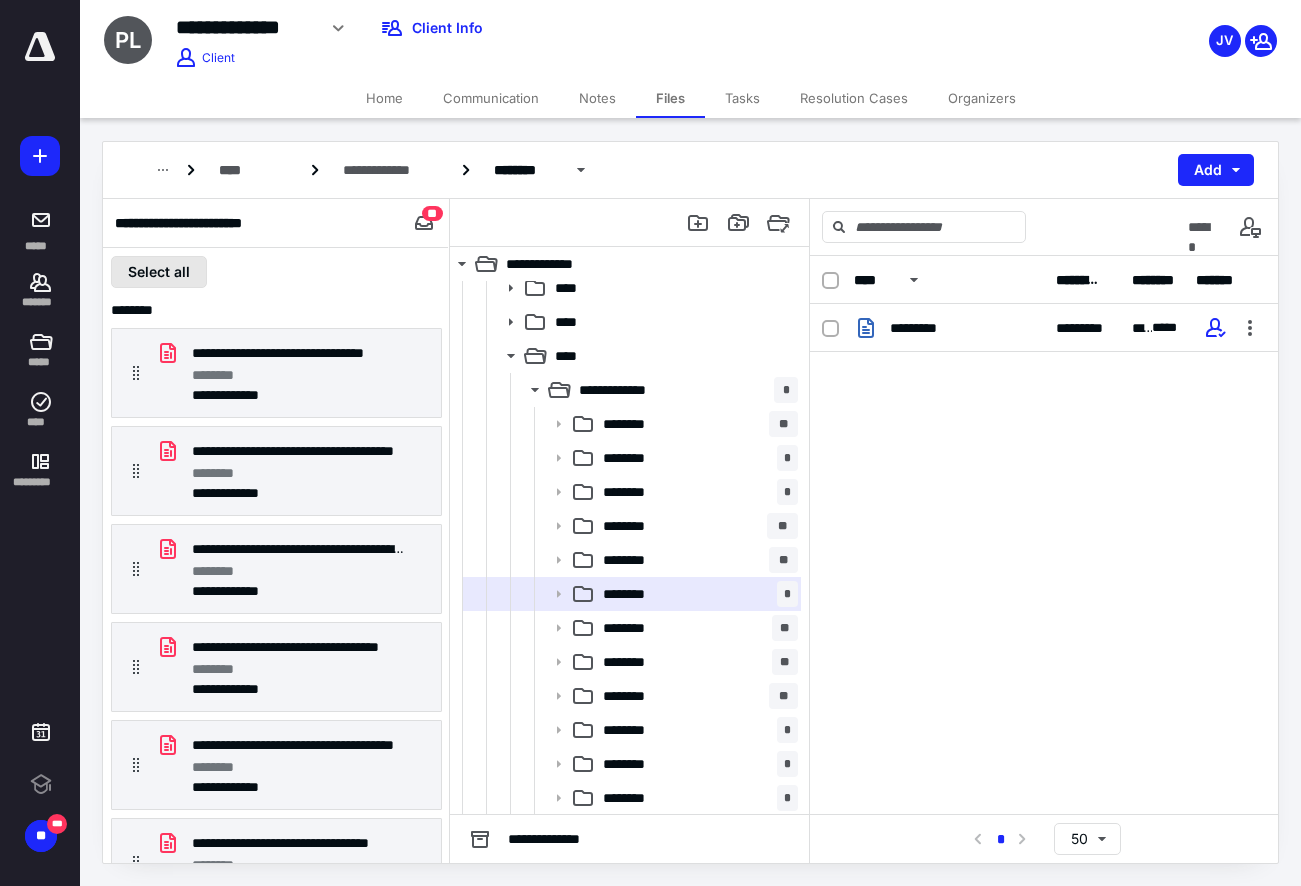 click on "Select all" at bounding box center [159, 272] 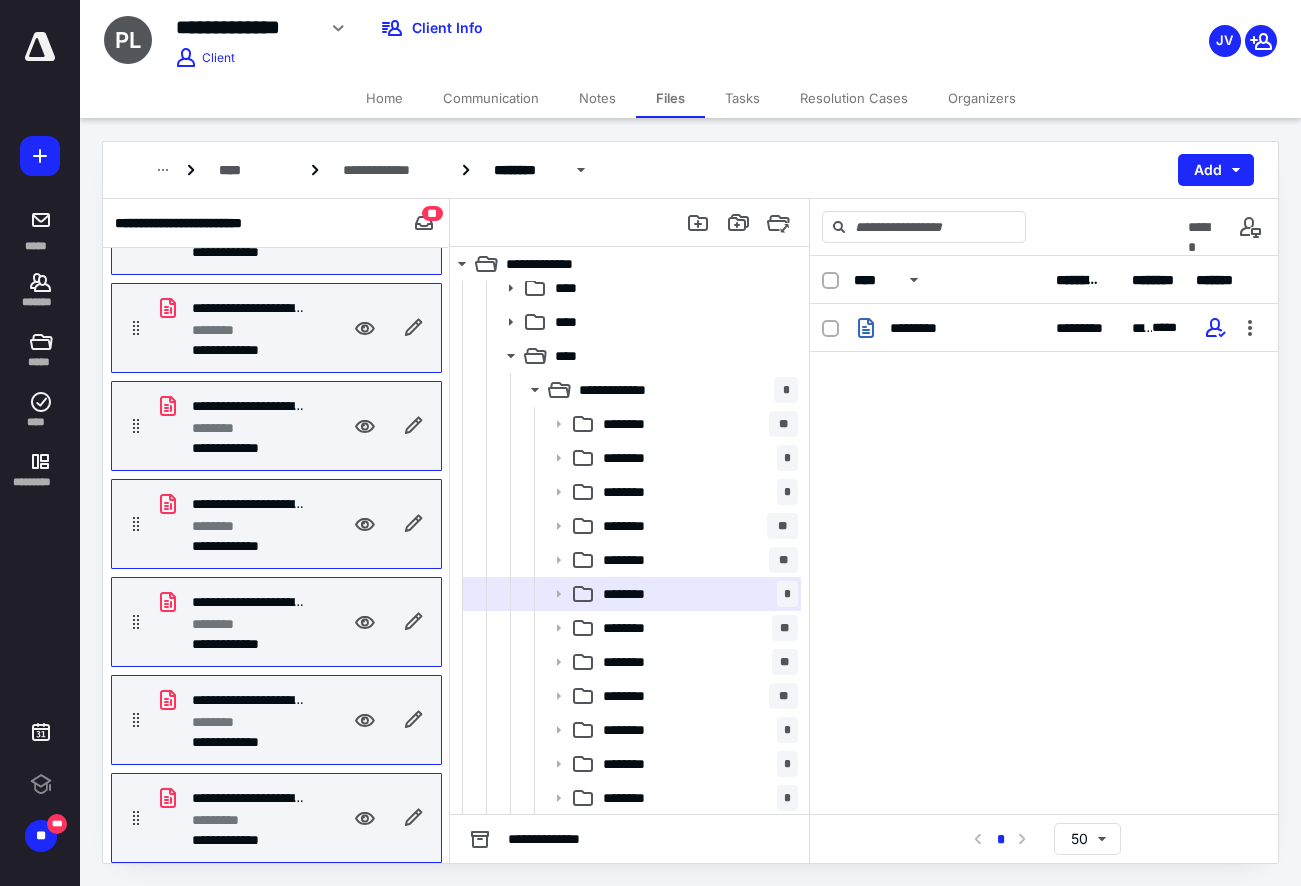 scroll, scrollTop: 1123, scrollLeft: 0, axis: vertical 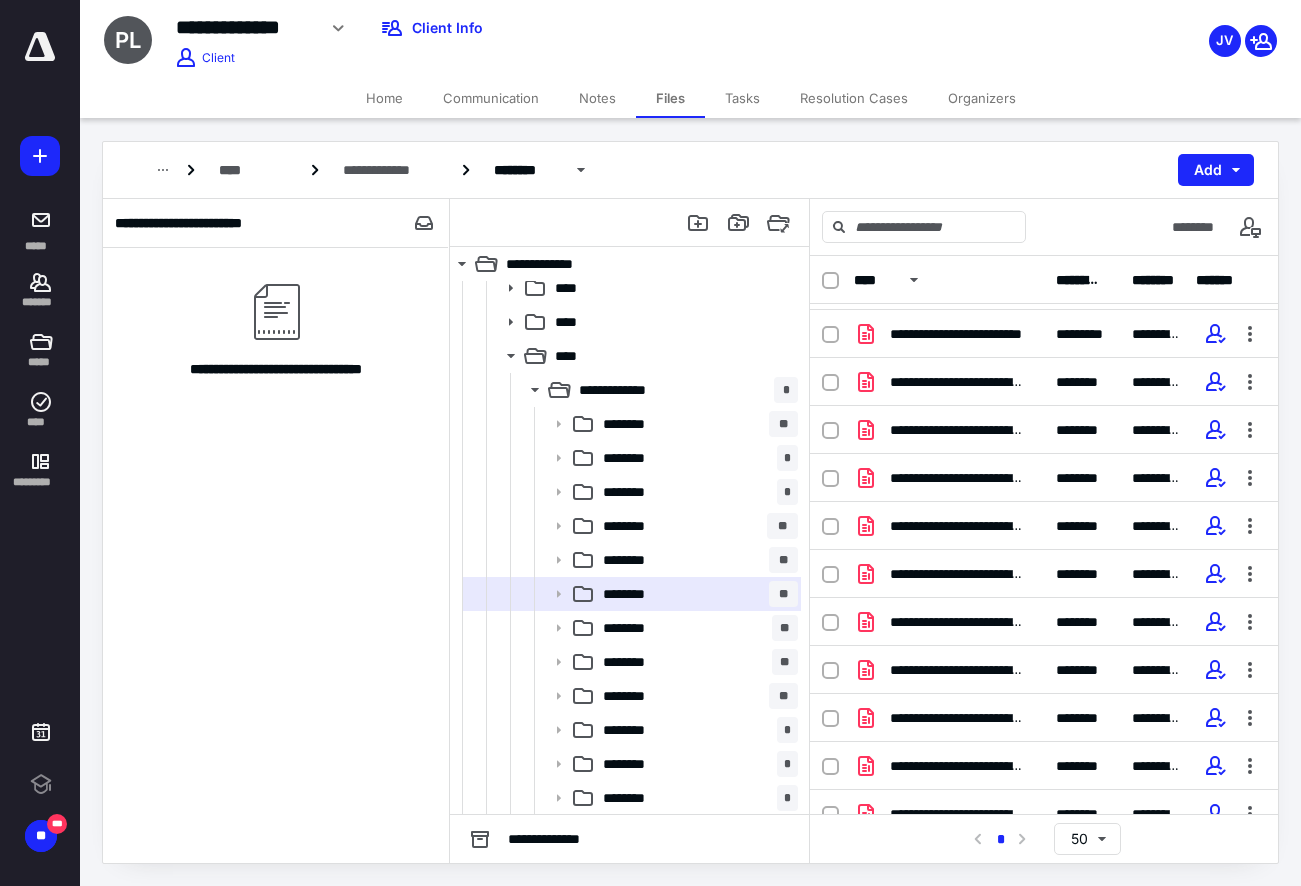 click on "PL" at bounding box center (128, 40) 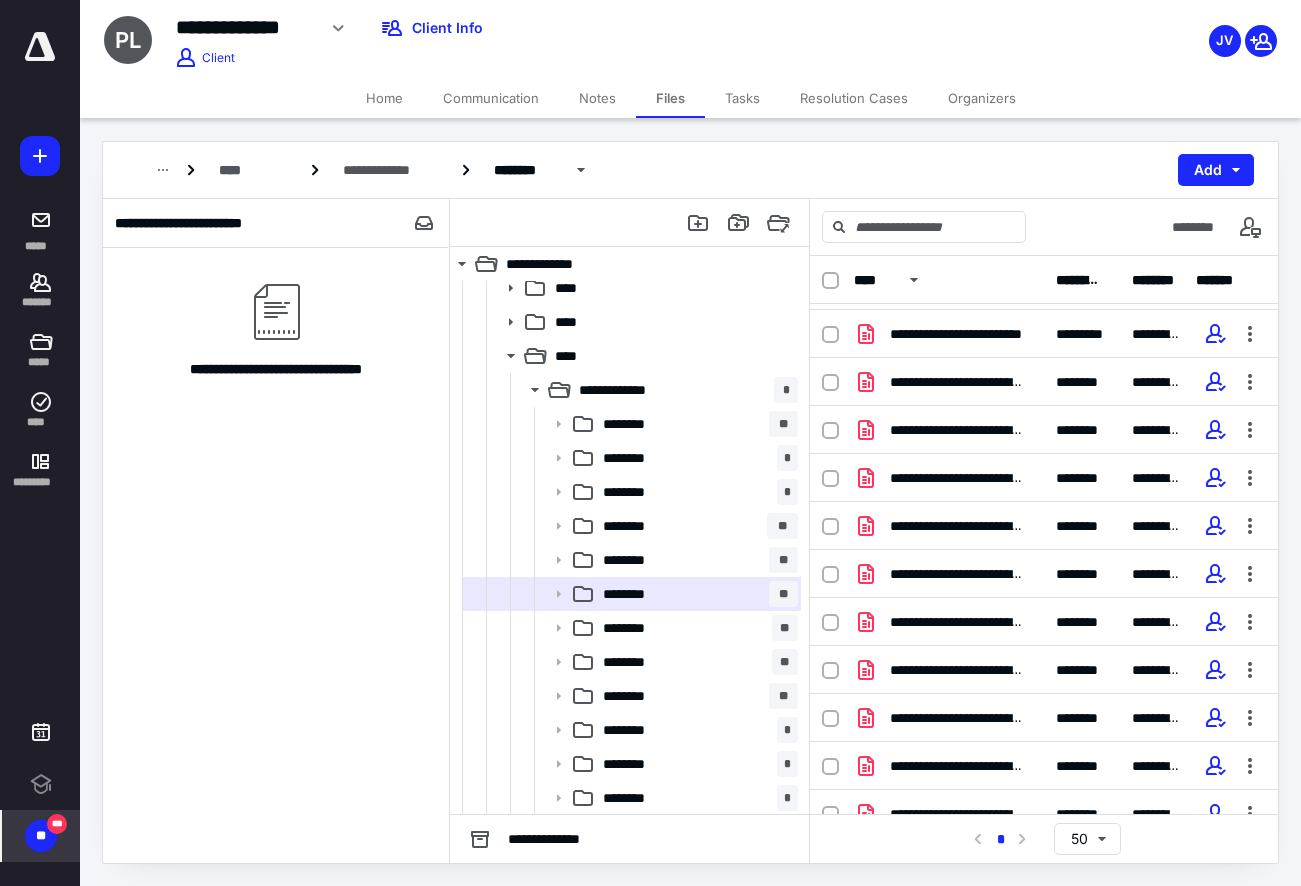 click on "**" at bounding box center [41, 836] 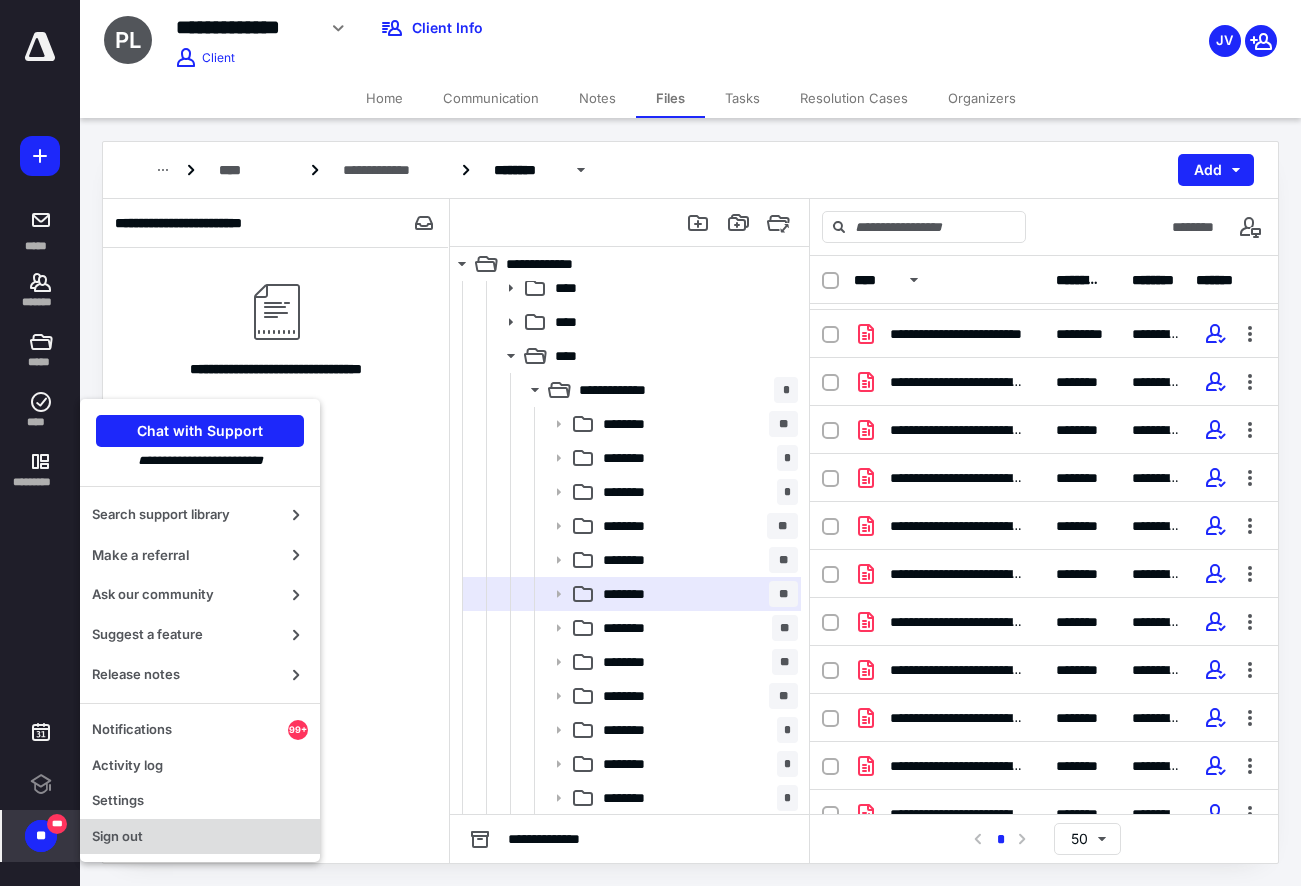 click on "Sign out" at bounding box center (200, 837) 